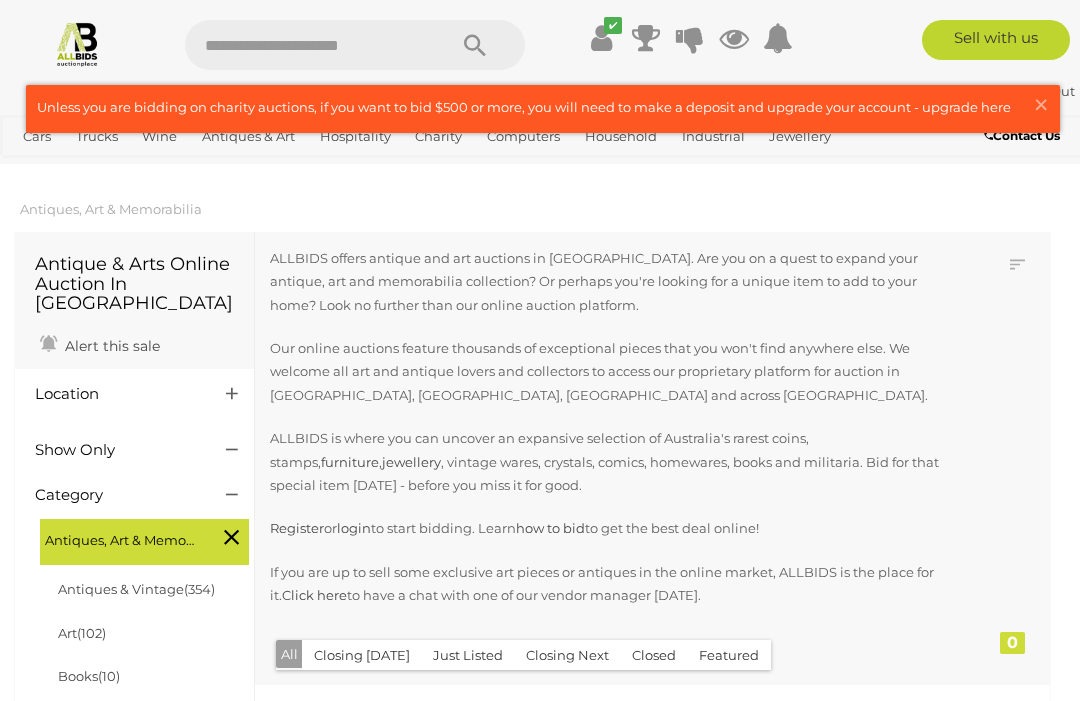 scroll, scrollTop: 105, scrollLeft: 40, axis: both 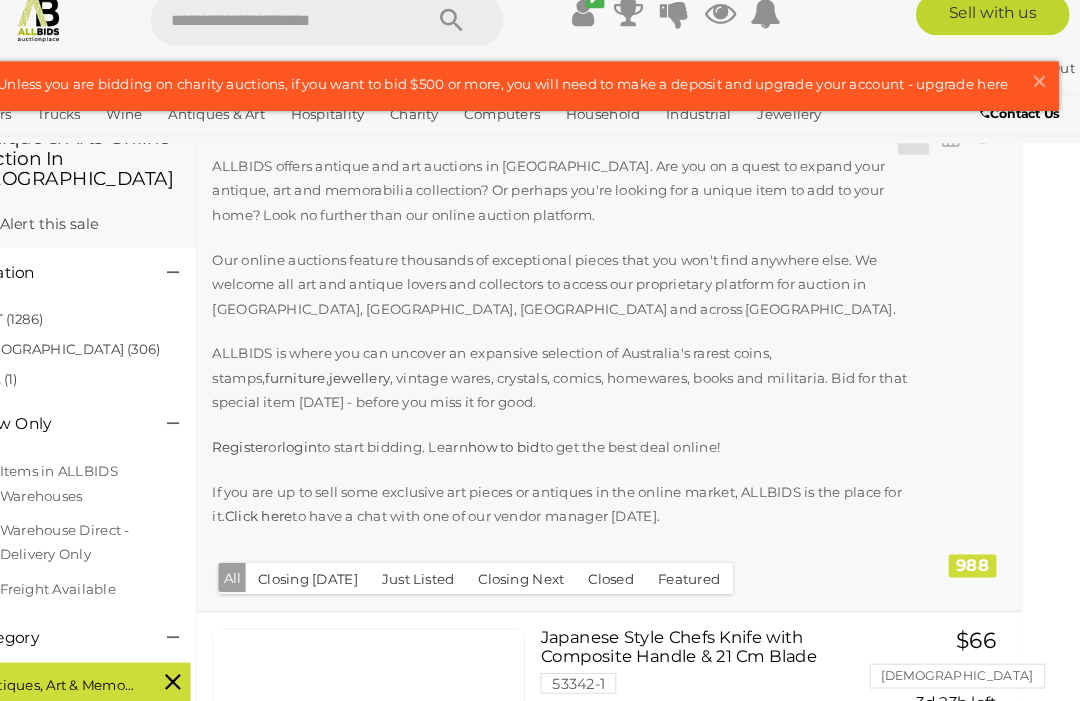 click on "×" at bounding box center (1041, 104) 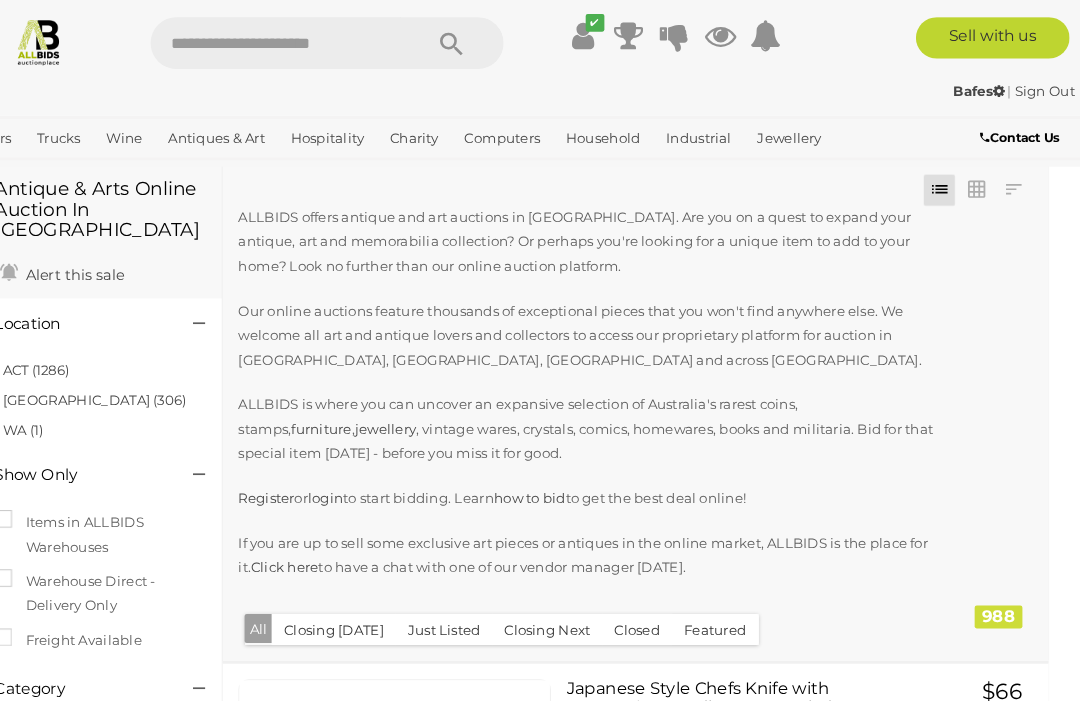scroll, scrollTop: 0, scrollLeft: 0, axis: both 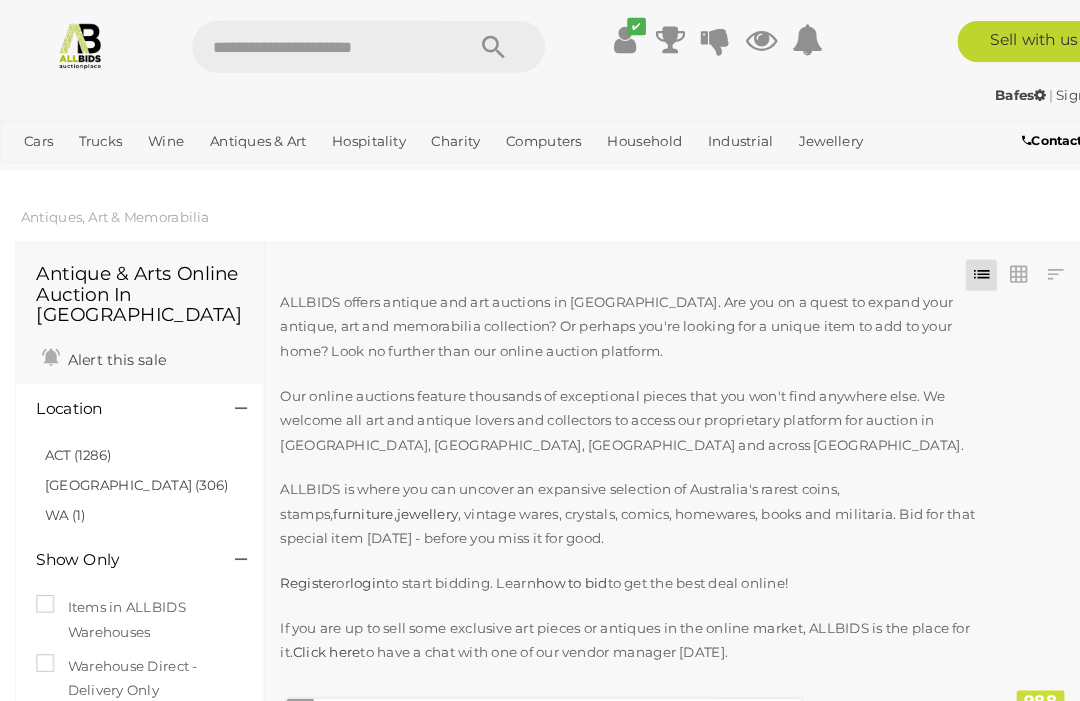 click on "View All Cars  Auctions" at bounding box center (0, 0) 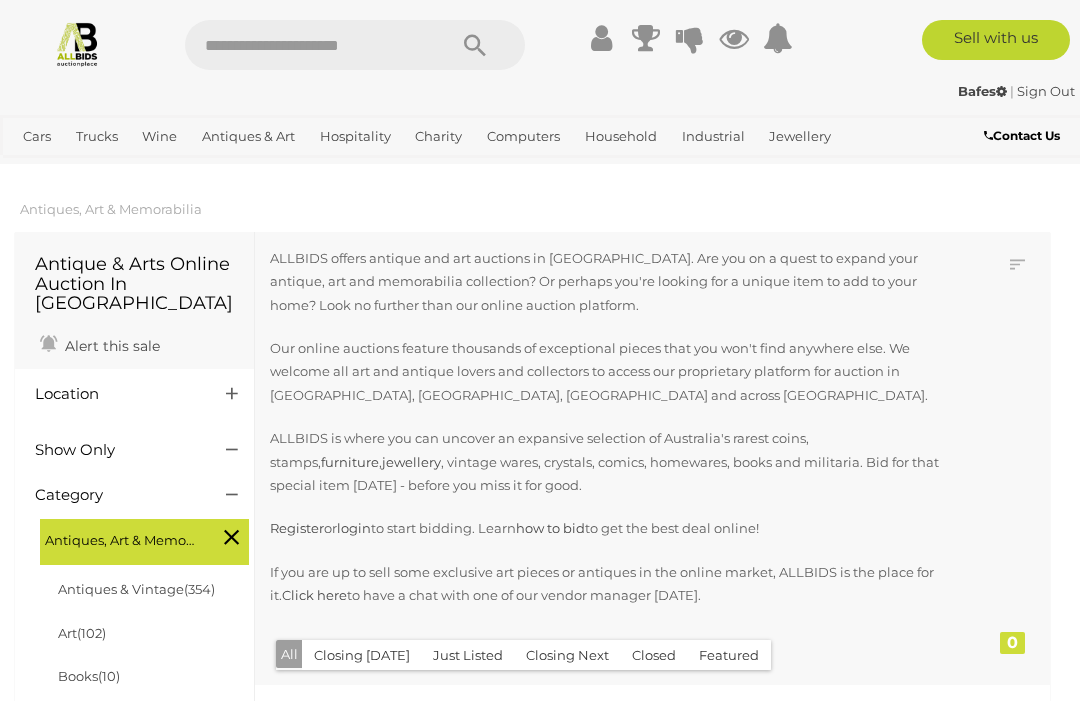 scroll, scrollTop: 0, scrollLeft: 0, axis: both 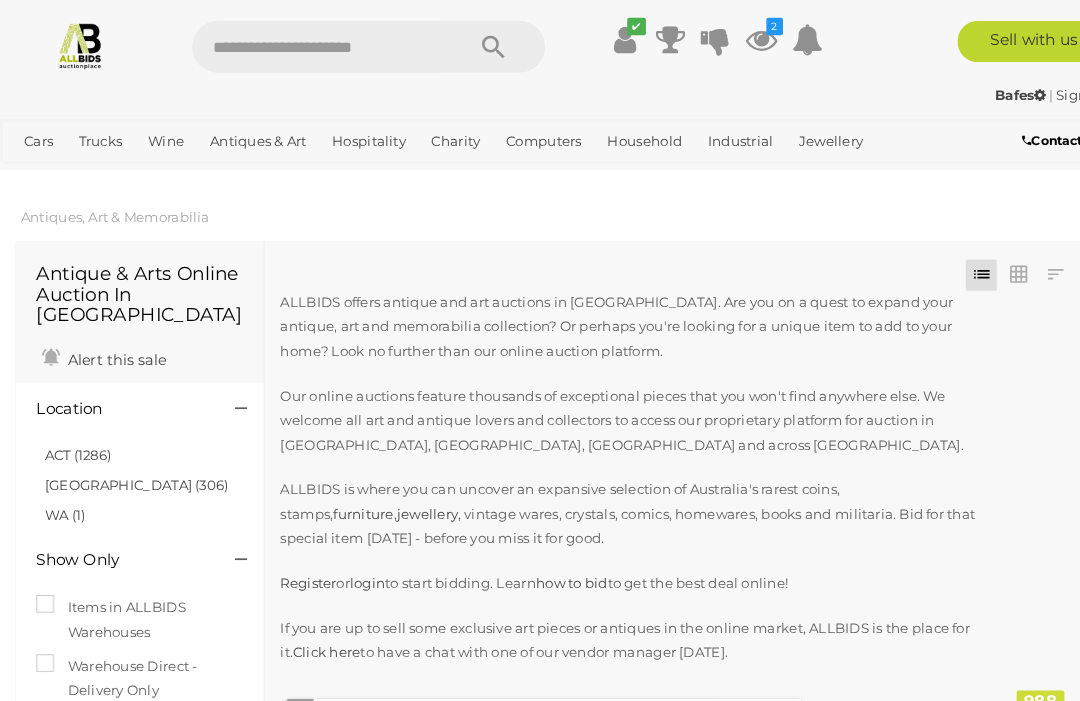 click on "Prestige & Luxury Cars" at bounding box center [0, 0] 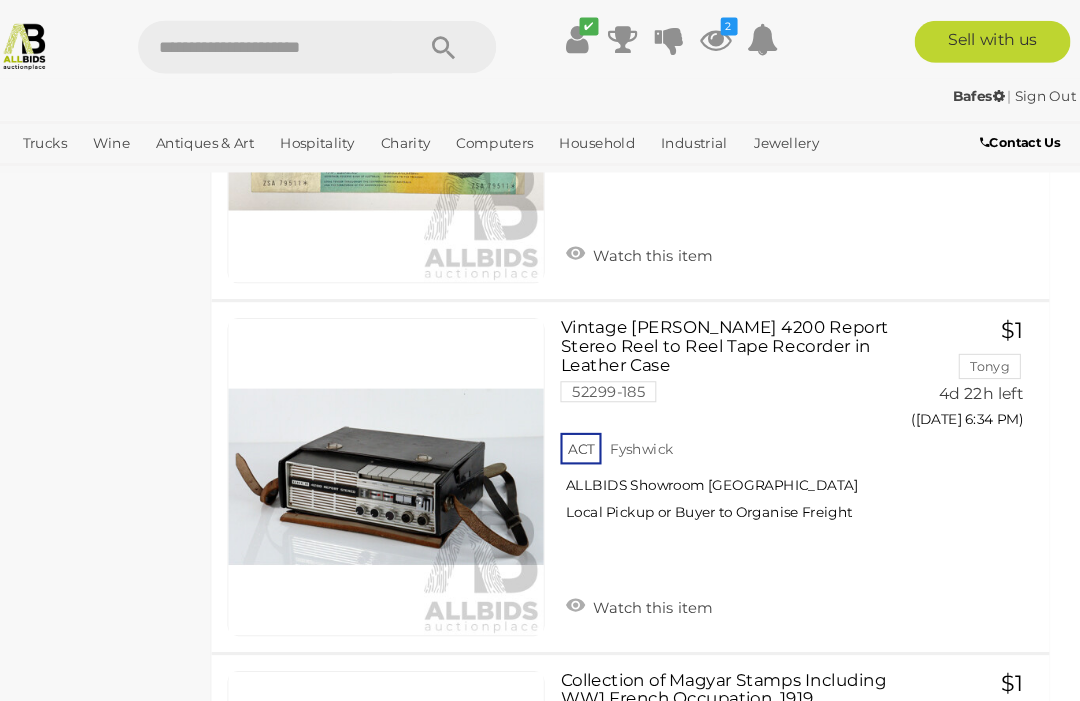 scroll, scrollTop: 11731, scrollLeft: 0, axis: vertical 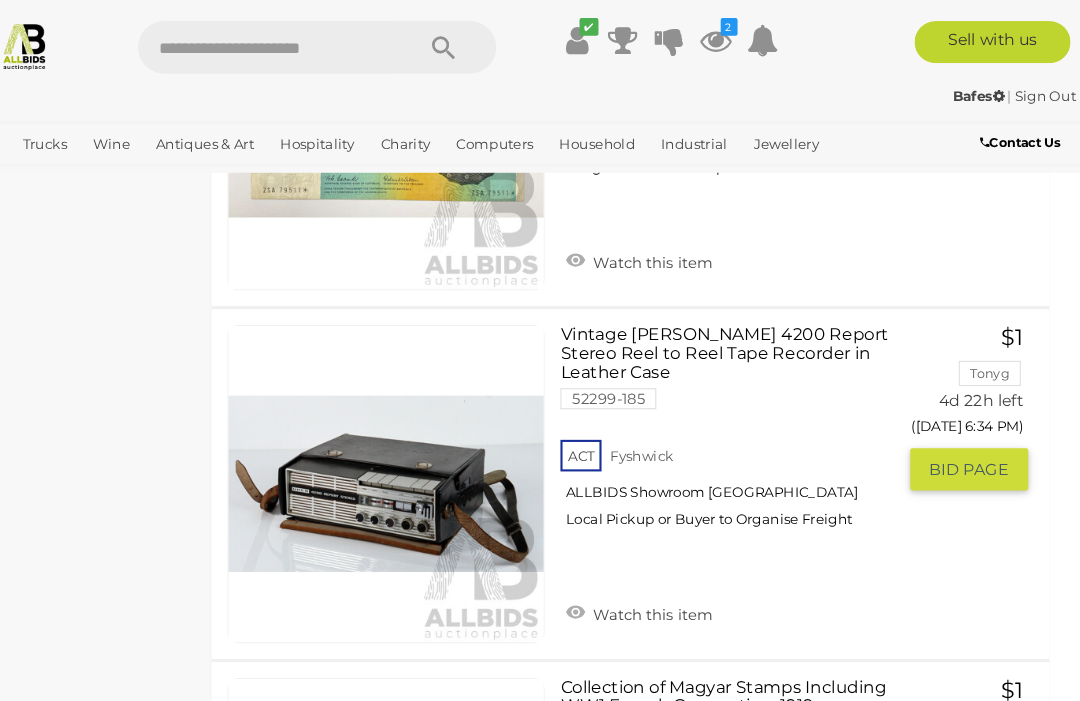 click on "Watch this item" at bounding box center [660, 581] 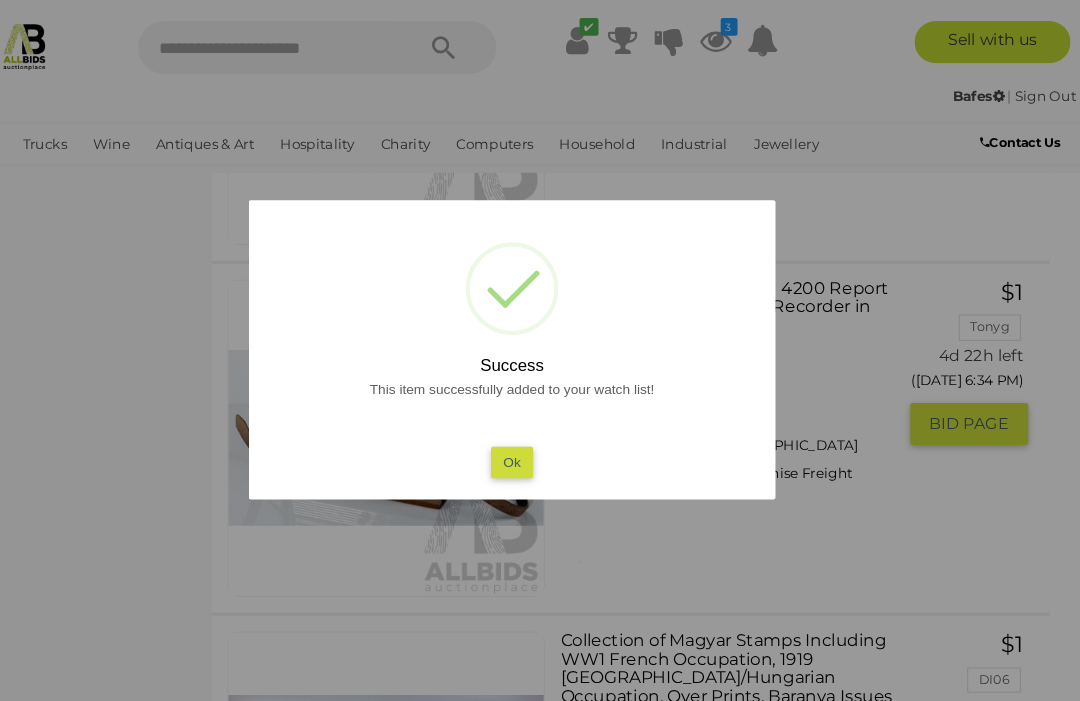 click on "Ok" at bounding box center (540, 438) 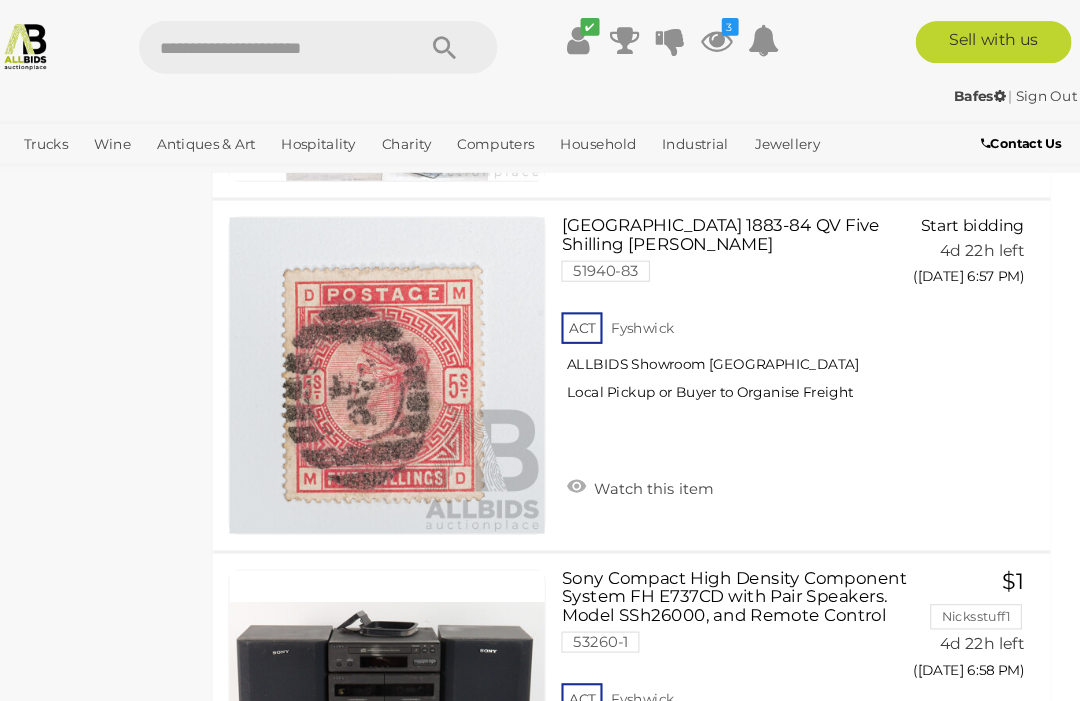 scroll, scrollTop: 26807, scrollLeft: 0, axis: vertical 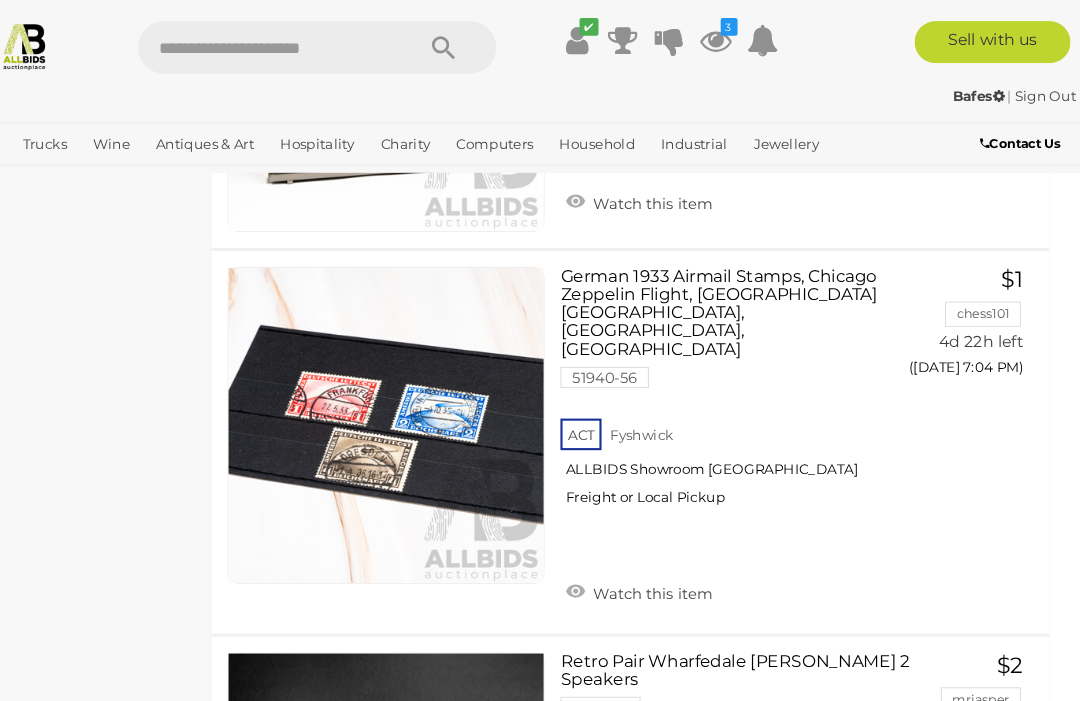 click at bounding box center (420, 769) 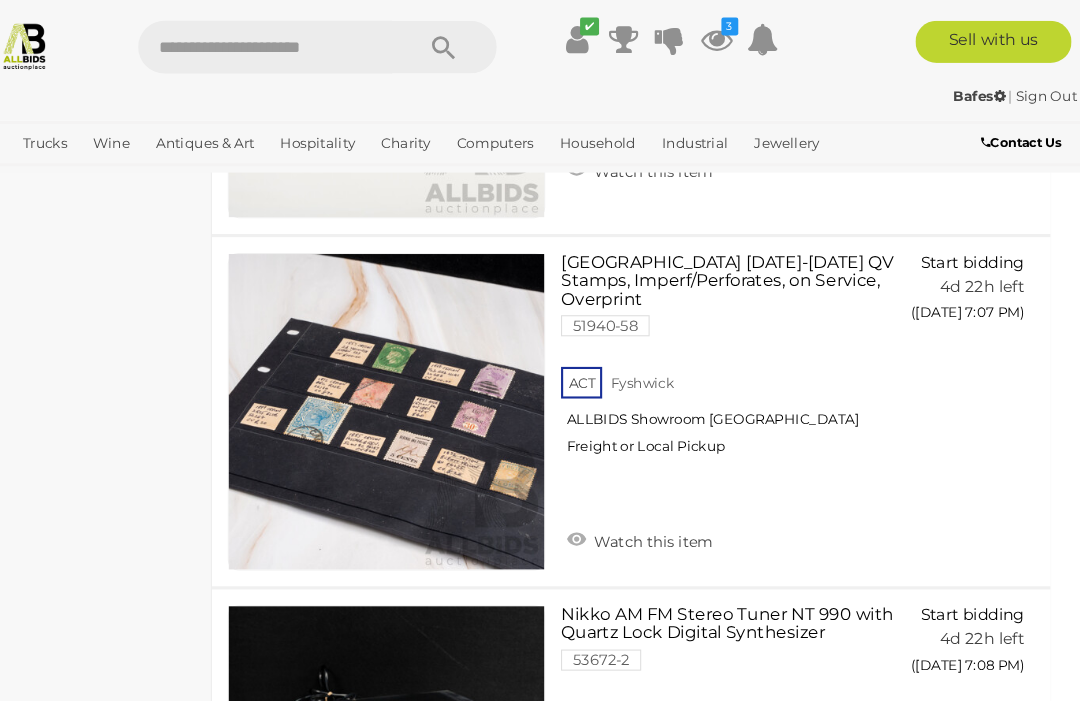 scroll, scrollTop: 33882, scrollLeft: 0, axis: vertical 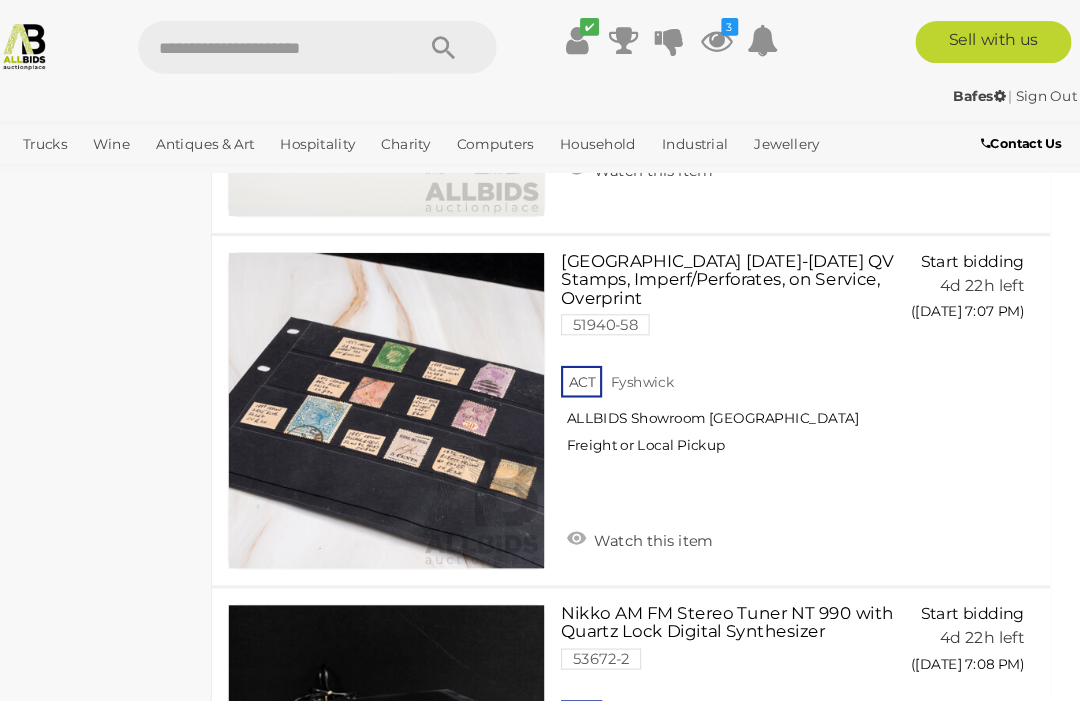click on "1" at bounding box center [345, 939] 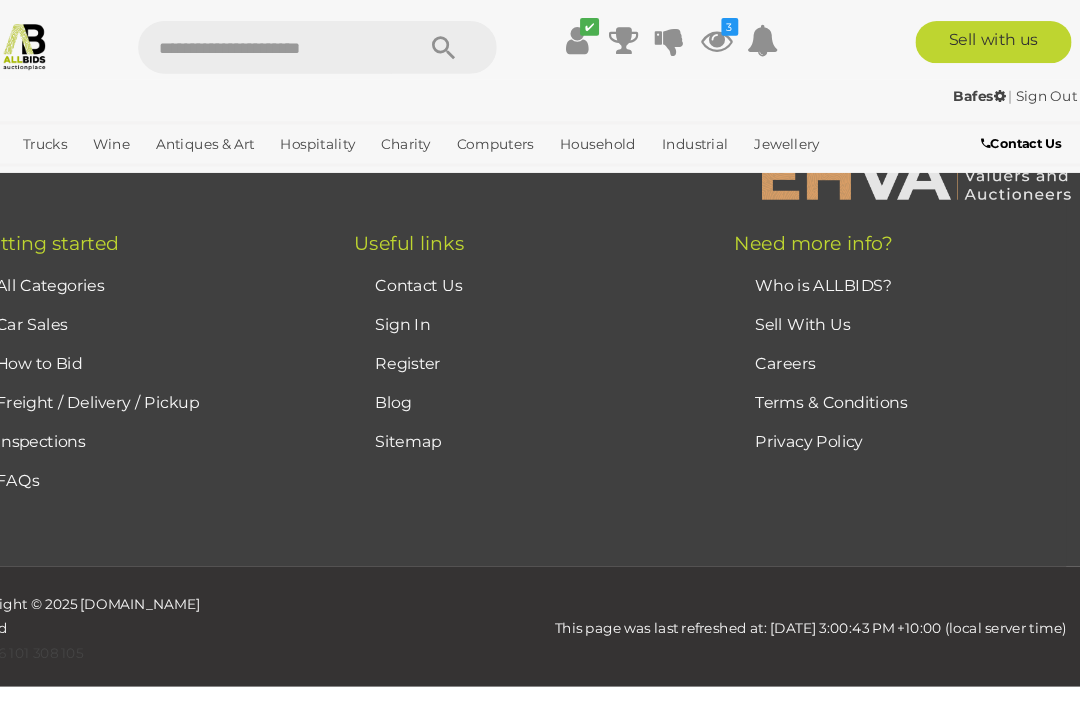 scroll, scrollTop: 513, scrollLeft: 0, axis: vertical 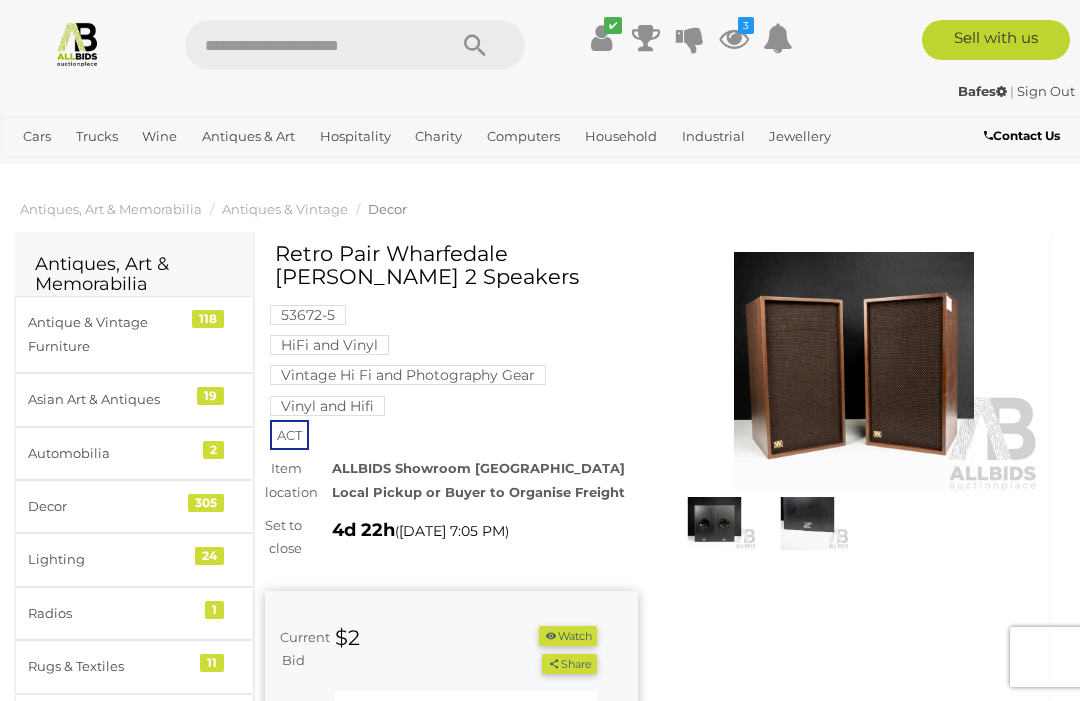 click at bounding box center [854, 372] 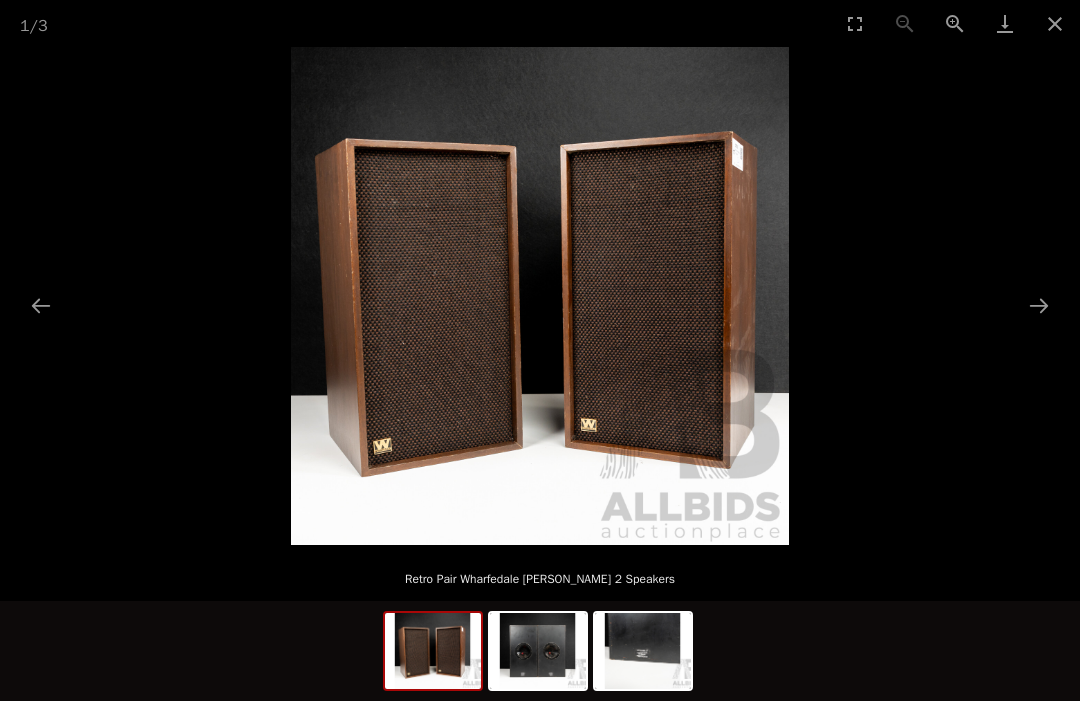 click at bounding box center (1039, 305) 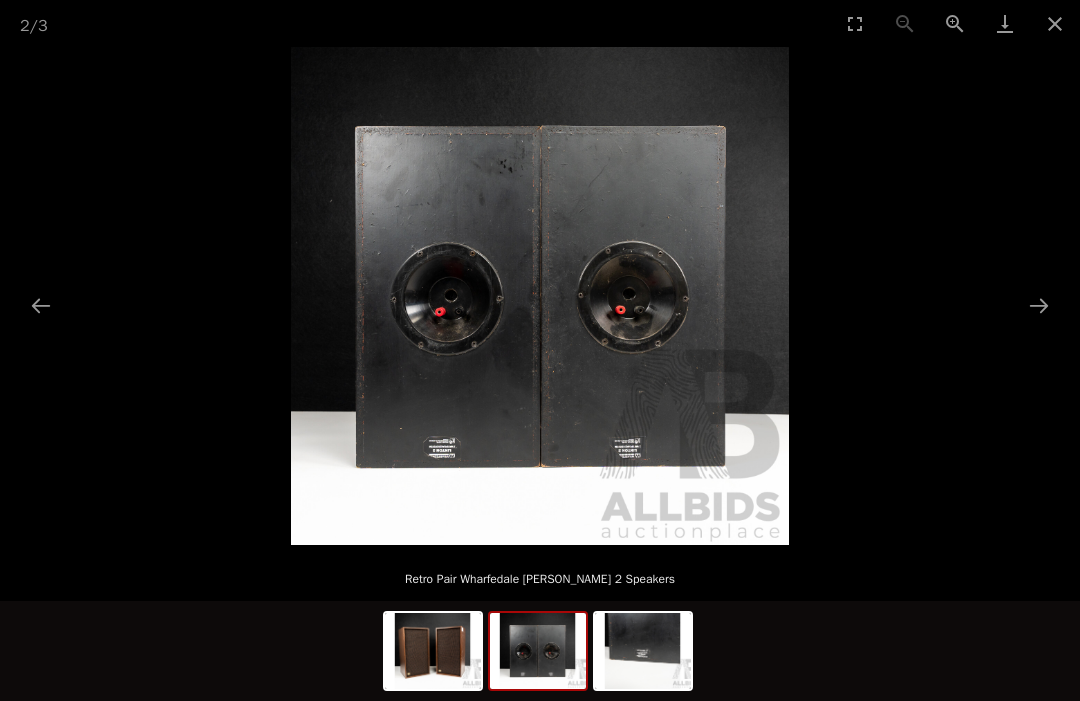 click at bounding box center [1039, 305] 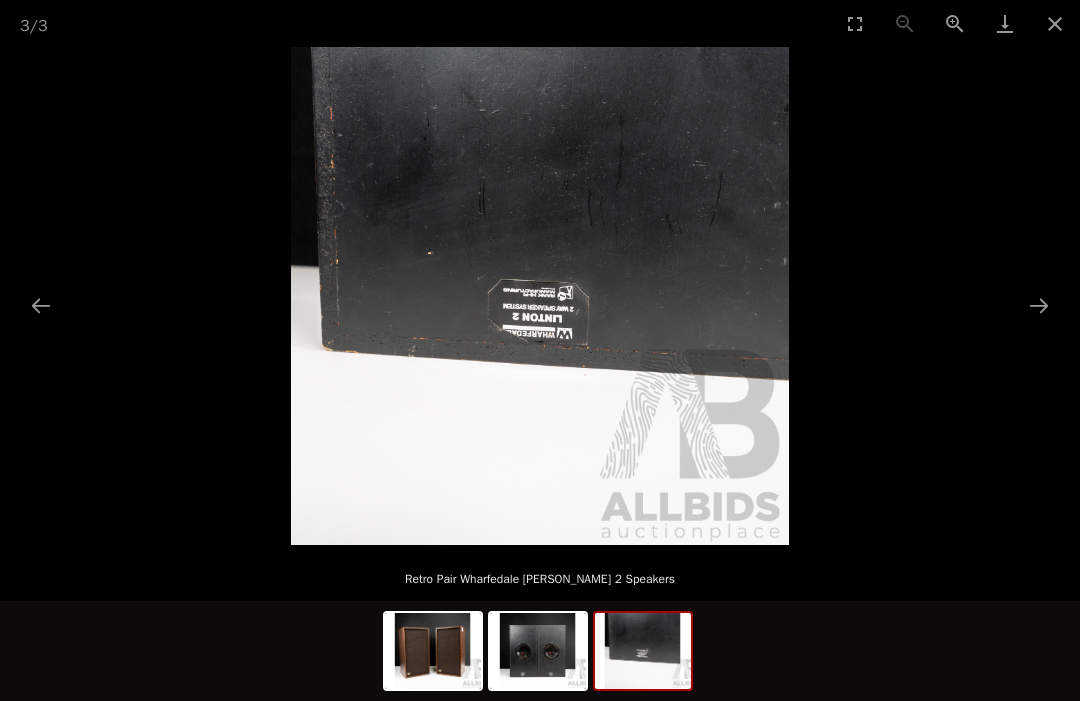 click at bounding box center (1039, 305) 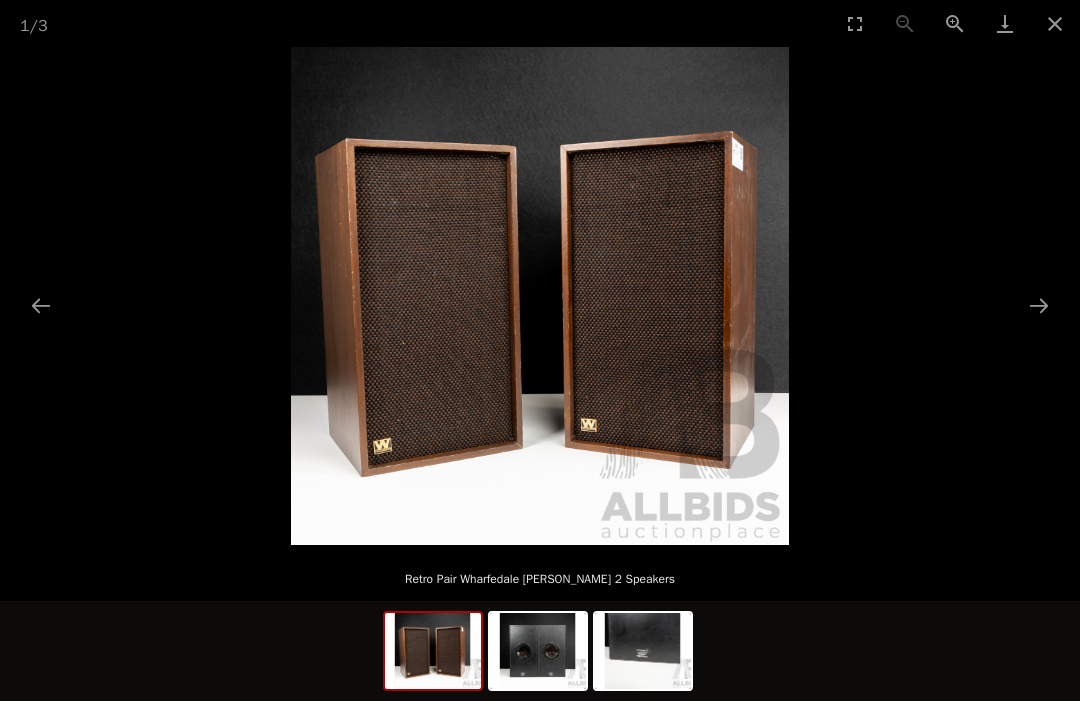click at bounding box center [1055, 23] 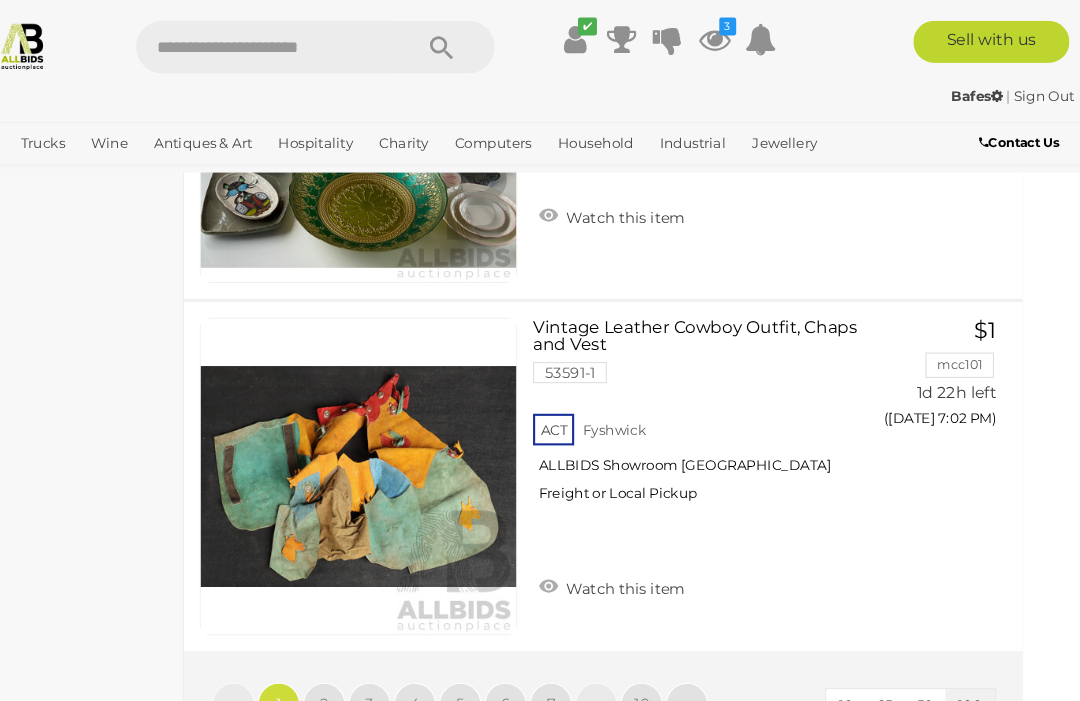 scroll, scrollTop: 33854, scrollLeft: 25, axis: both 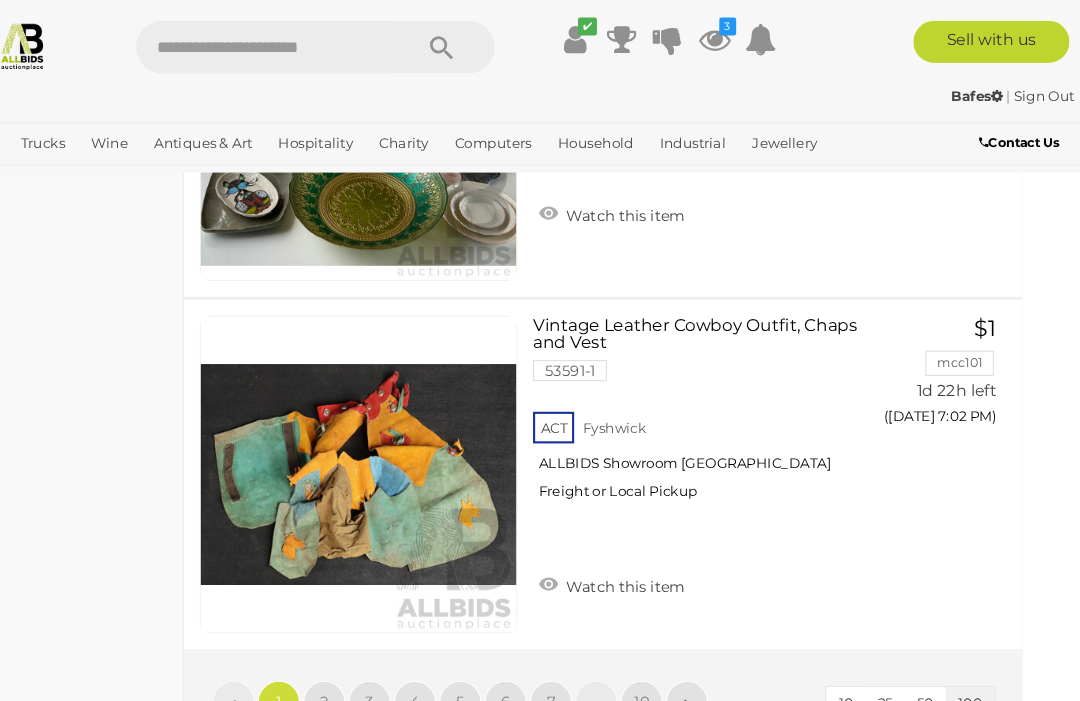 click on "2" at bounding box center [363, 666] 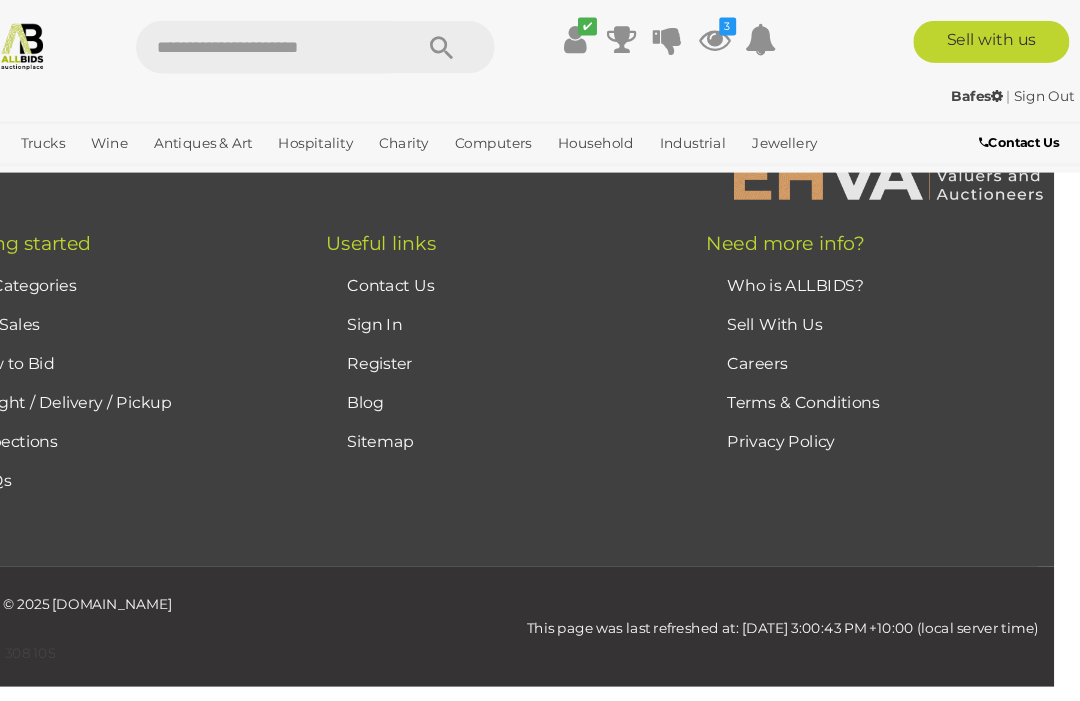 scroll, scrollTop: 513, scrollLeft: 25, axis: both 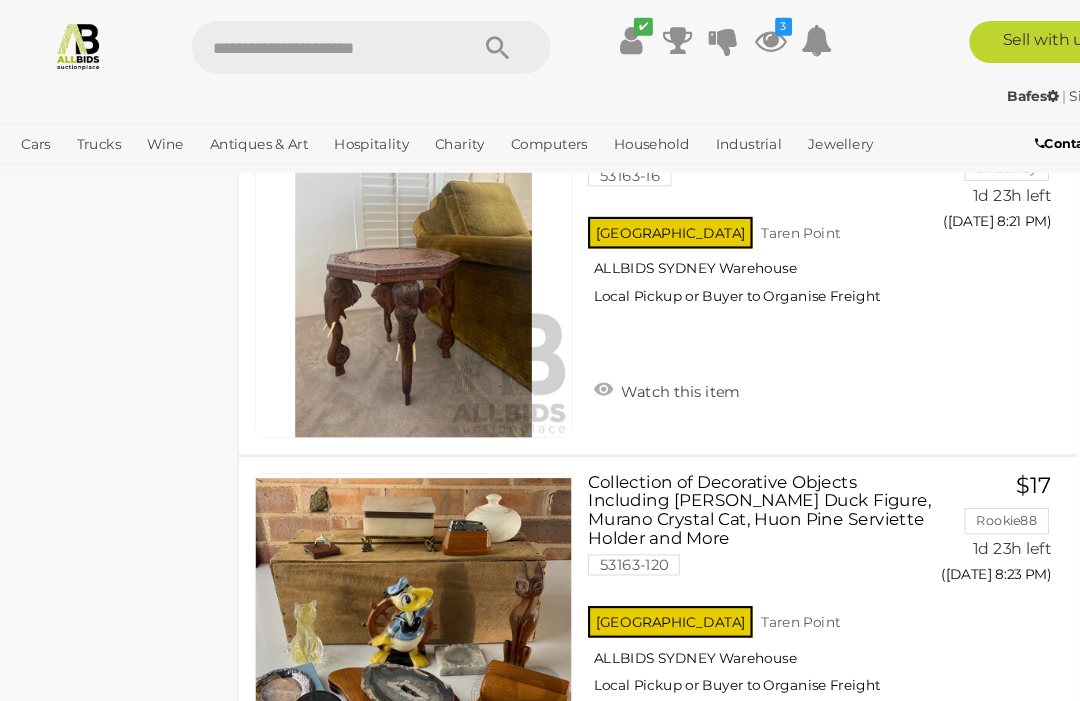 click on "3" at bounding box center (406, 829) 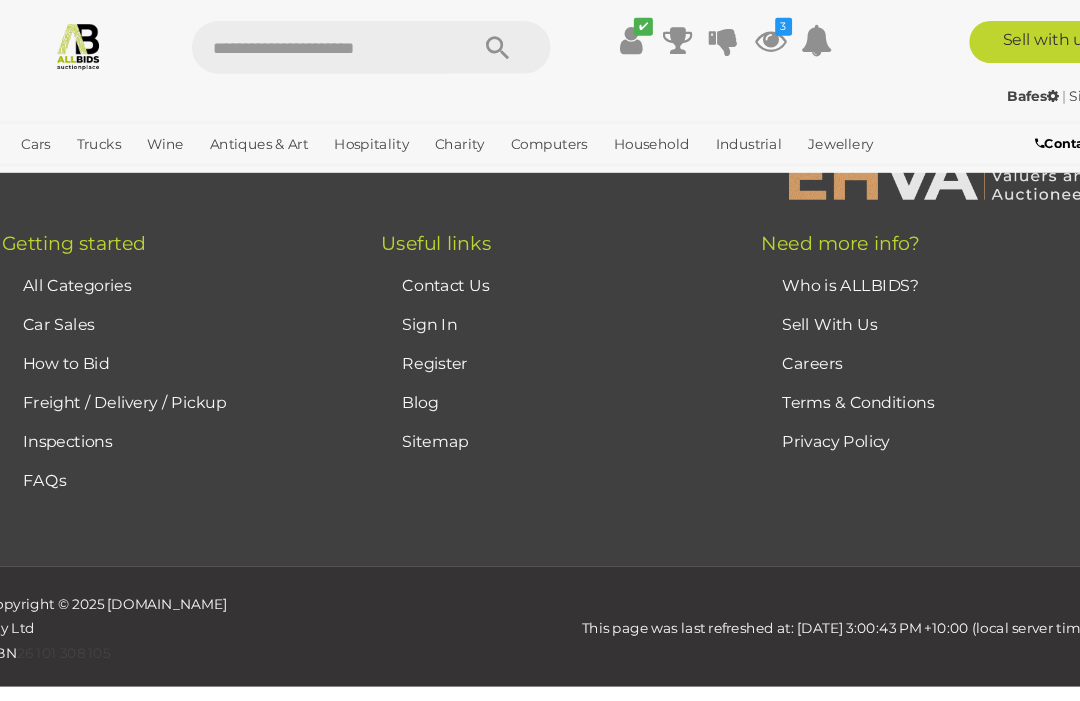 scroll, scrollTop: 513, scrollLeft: 25, axis: both 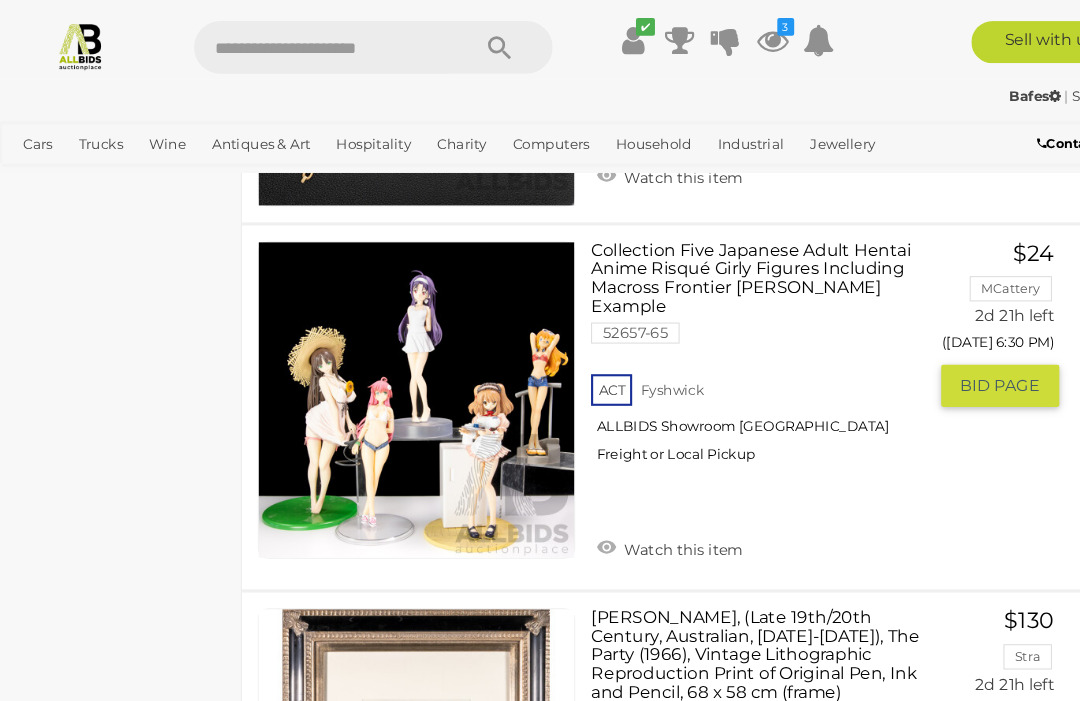 click at bounding box center [395, 379] 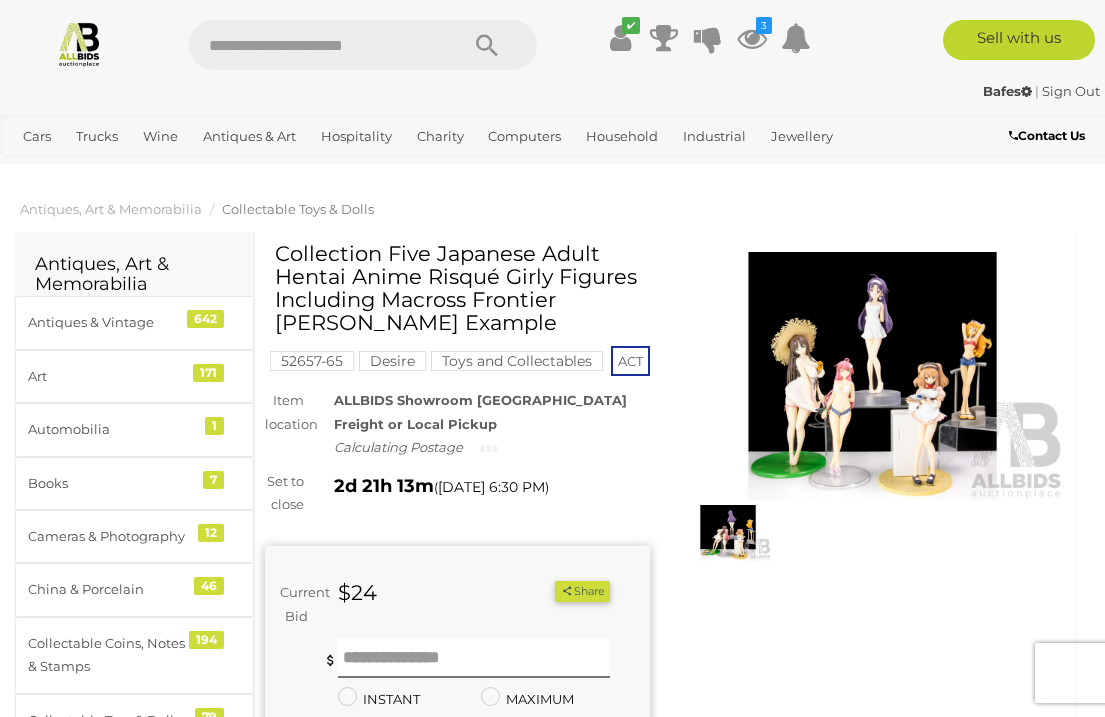 scroll, scrollTop: 3, scrollLeft: 0, axis: vertical 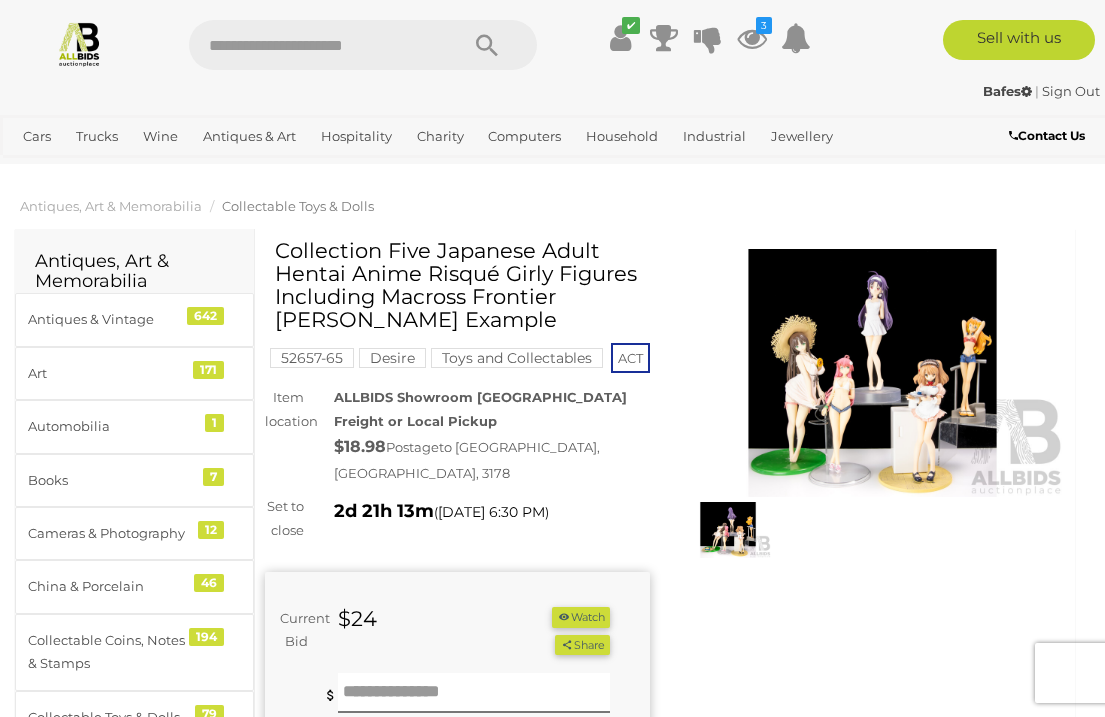 click at bounding box center [872, 373] 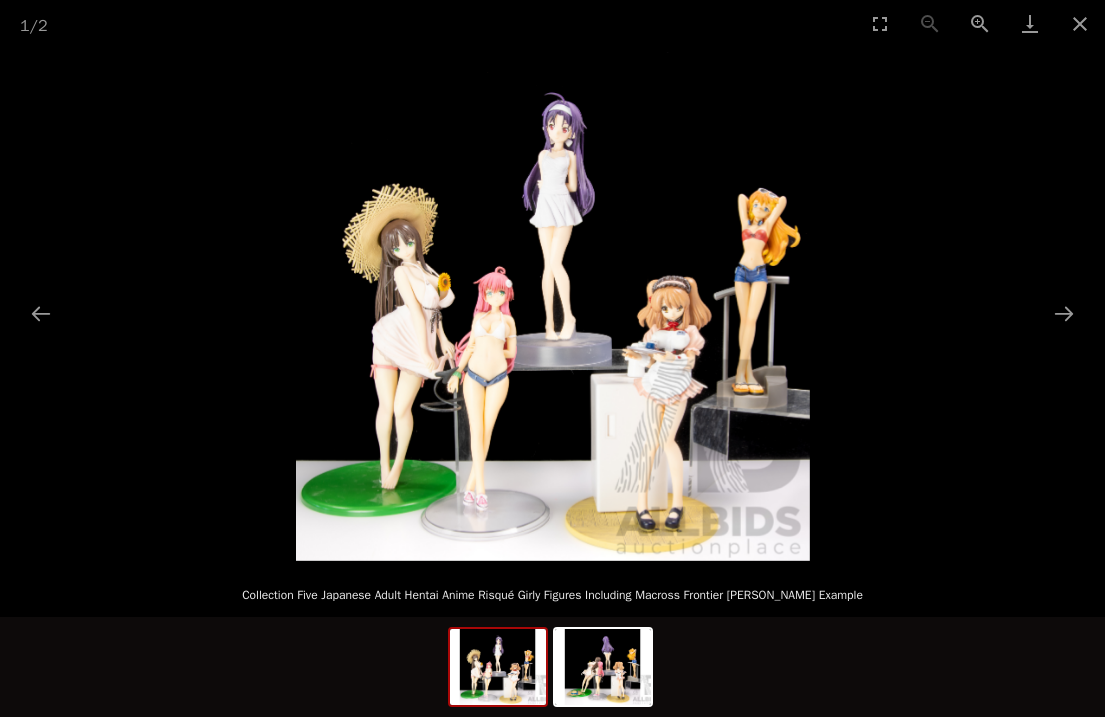 click at bounding box center (552, 304) 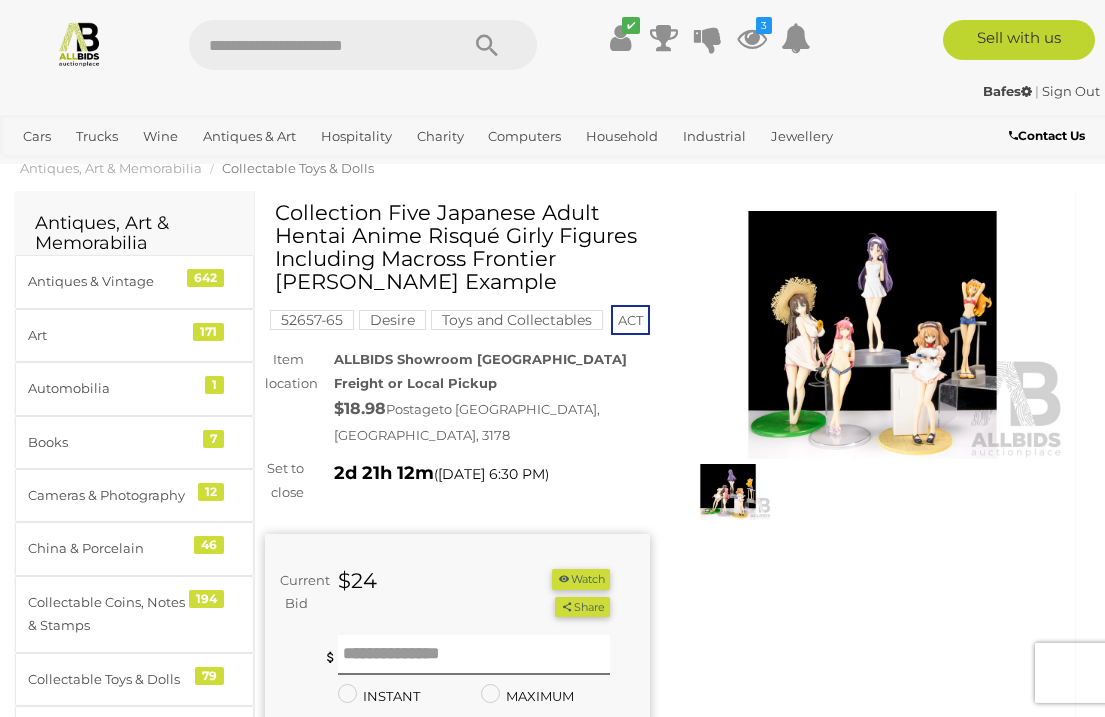 scroll, scrollTop: 0, scrollLeft: 0, axis: both 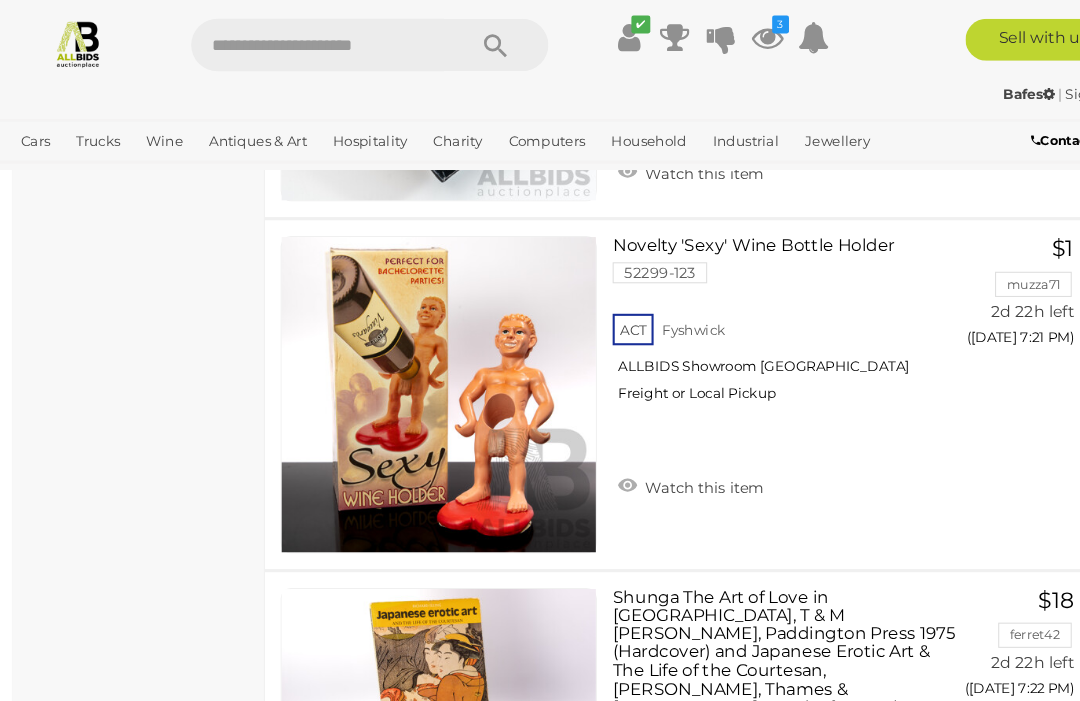 click on "4" at bounding box center (474, 995) 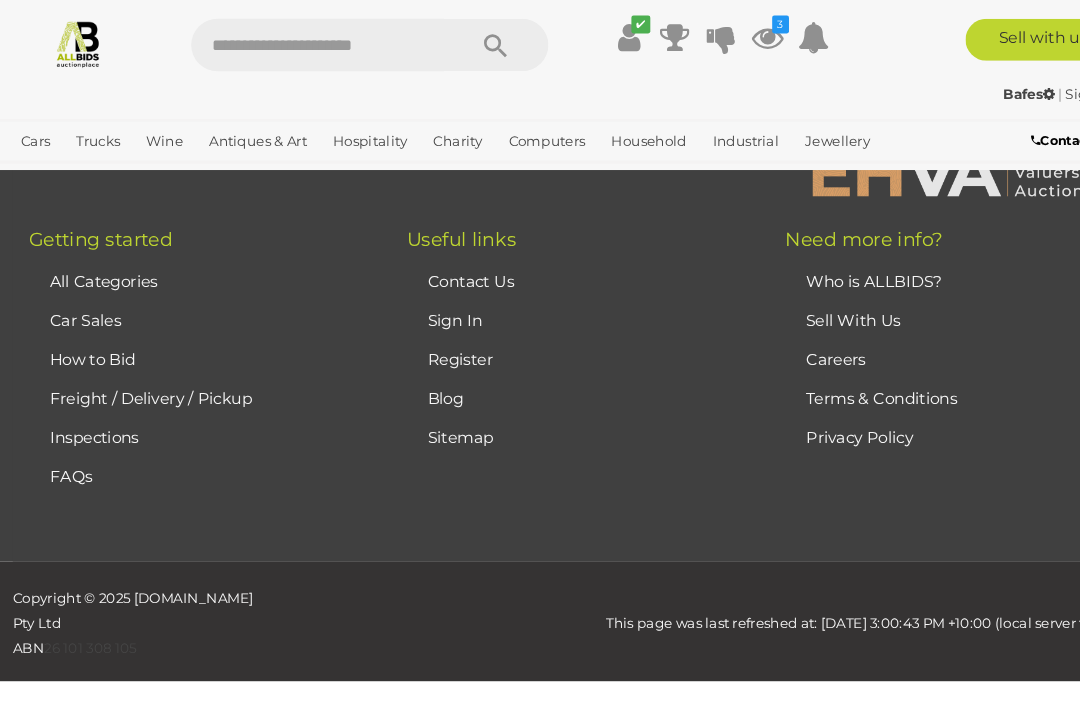 scroll, scrollTop: 512, scrollLeft: 0, axis: vertical 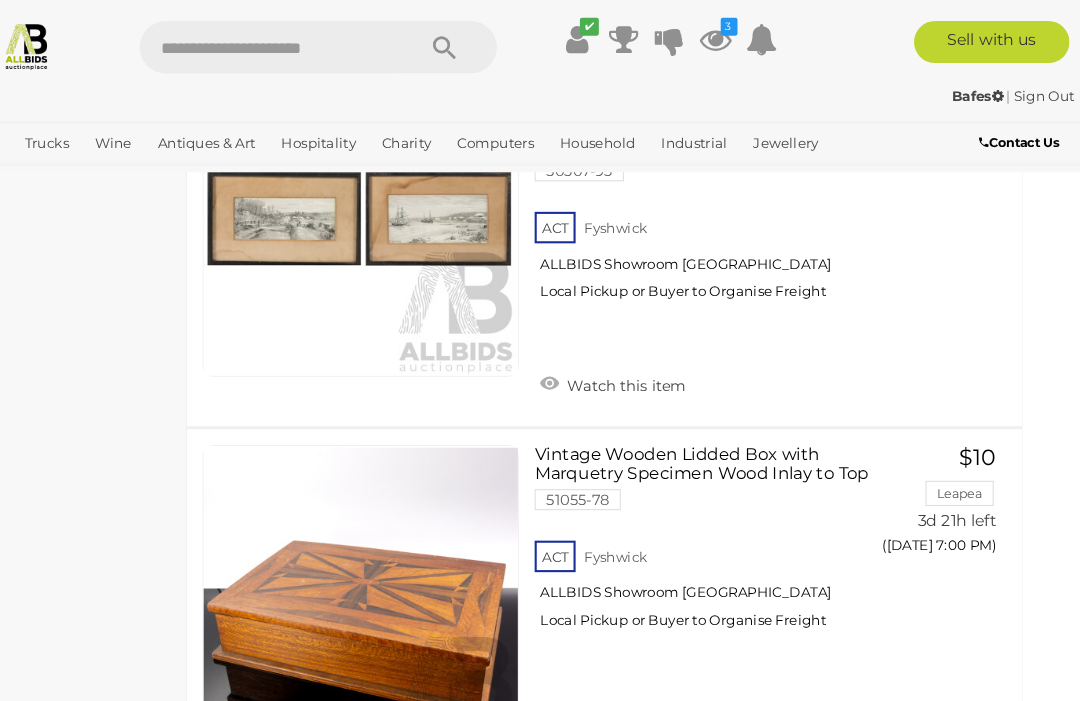 click on "5" at bounding box center (492, 790) 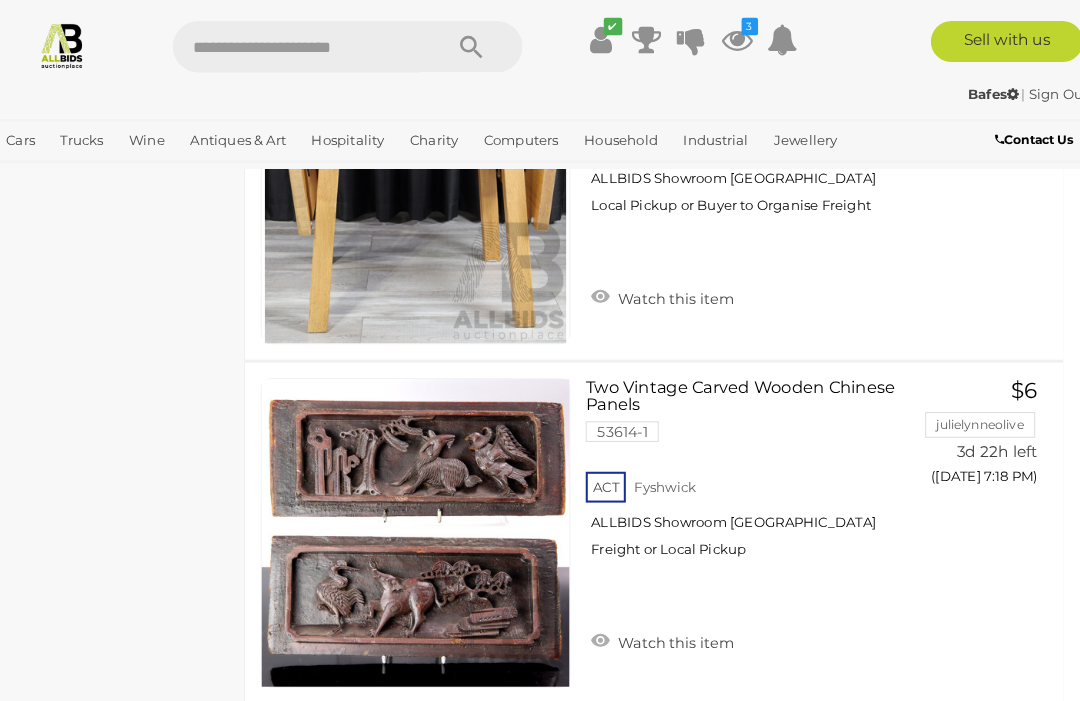 scroll, scrollTop: 14618, scrollLeft: 0, axis: vertical 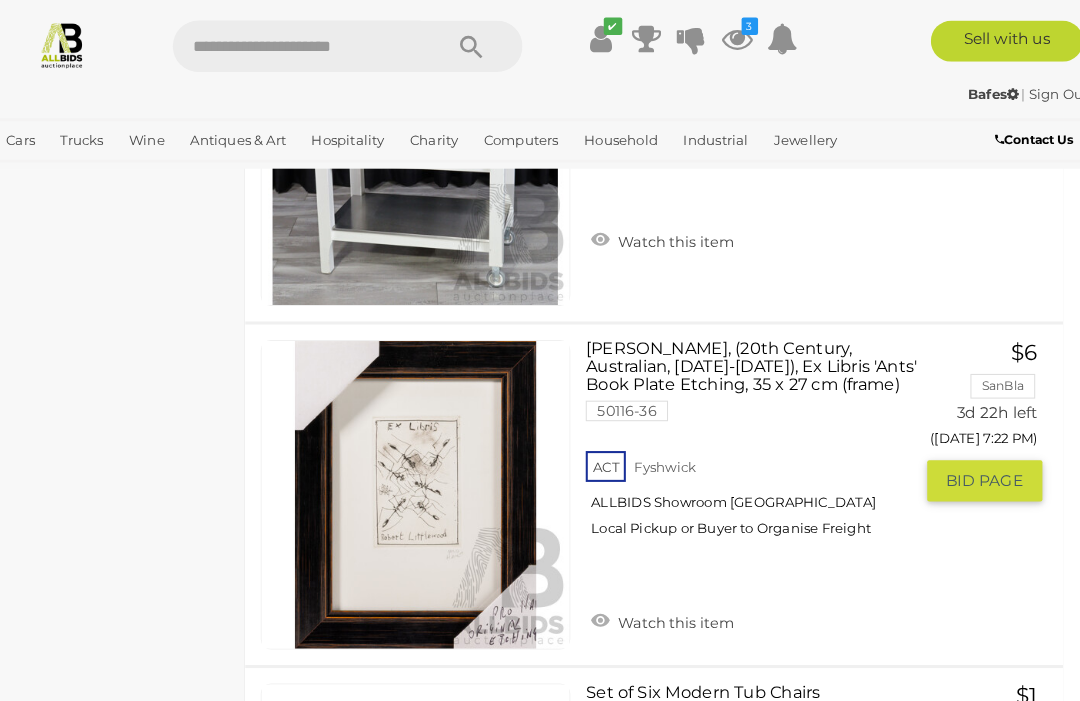 click on "ACT
Fyshwick
ALLBIDS Showroom Fyshwick
Local Pickup or Buyer to Organise Freight" at bounding box center [744, 486] 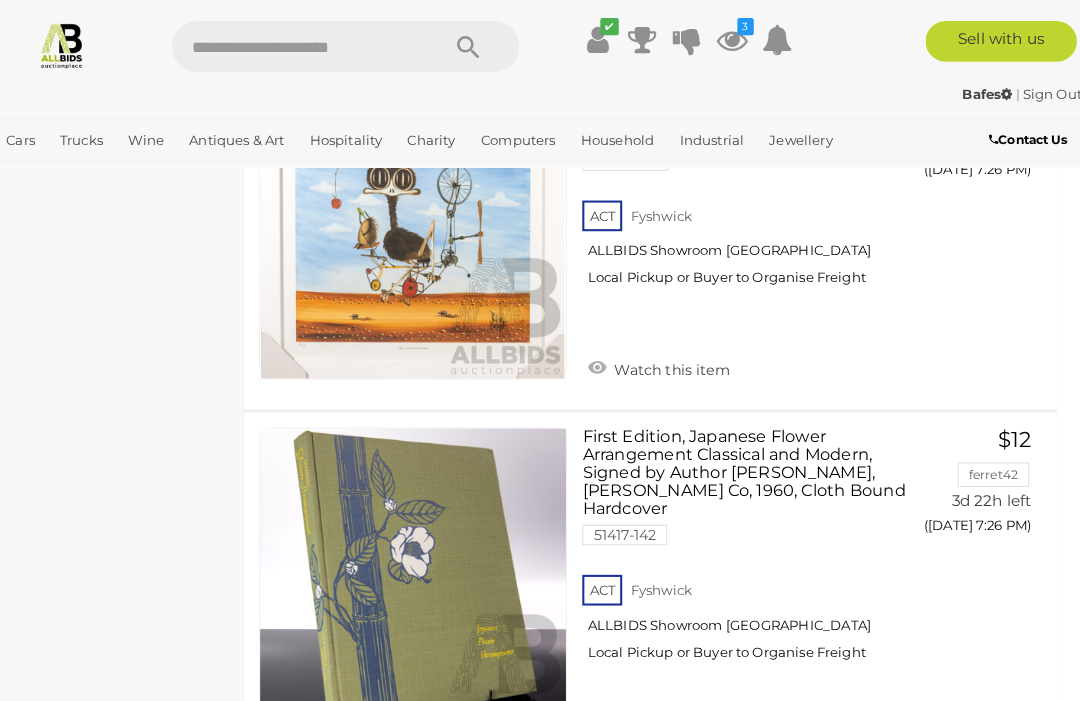 scroll, scrollTop: 21696, scrollLeft: 0, axis: vertical 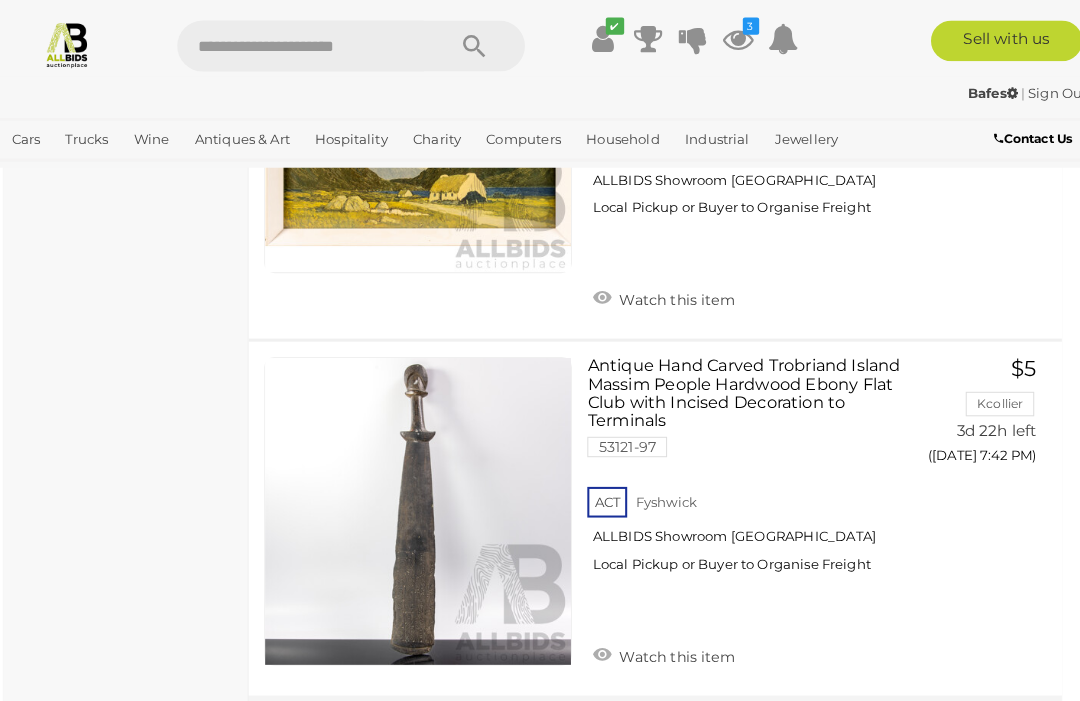 click on "6" at bounding box center [560, 730] 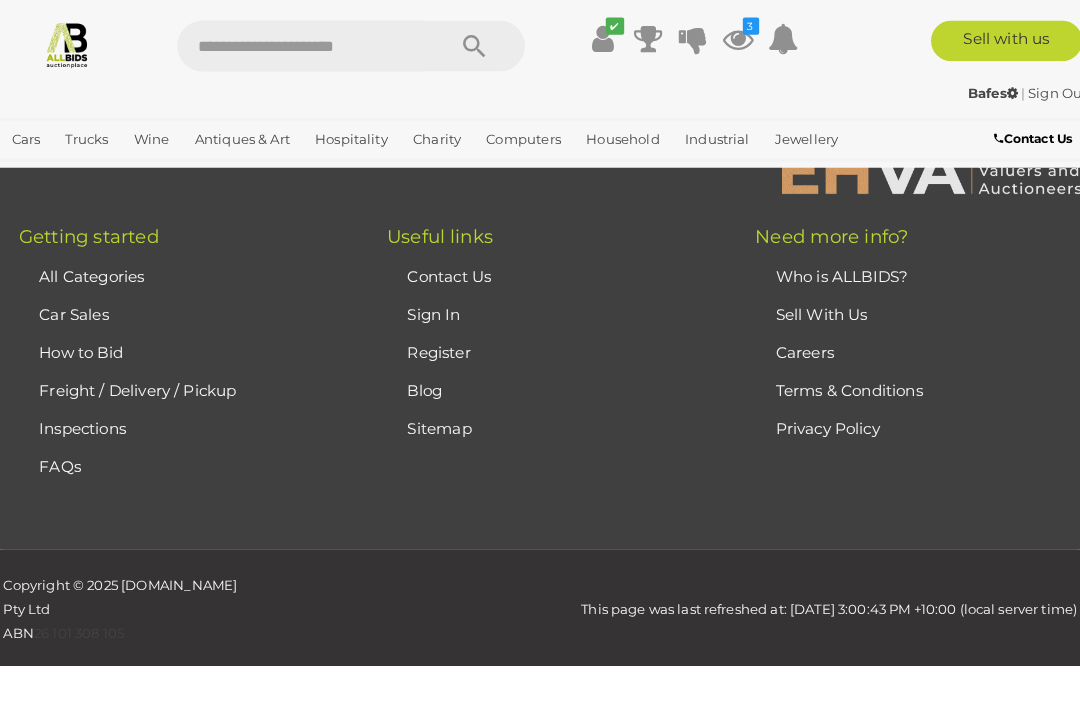 scroll, scrollTop: 512, scrollLeft: 0, axis: vertical 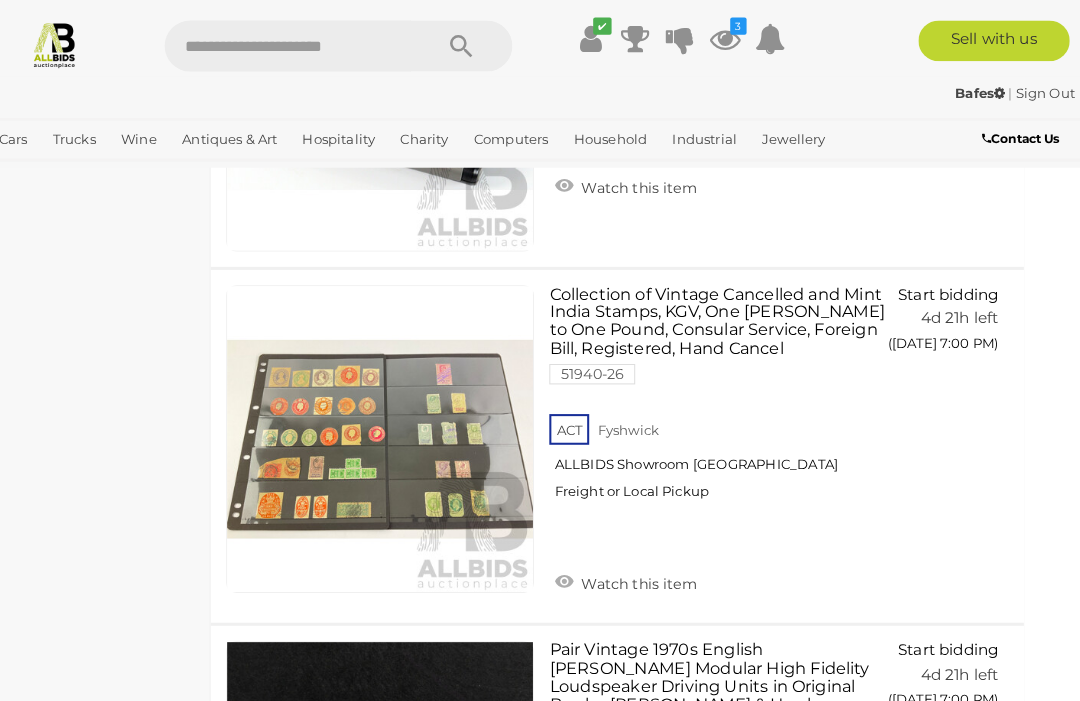 click at bounding box center (395, 777) 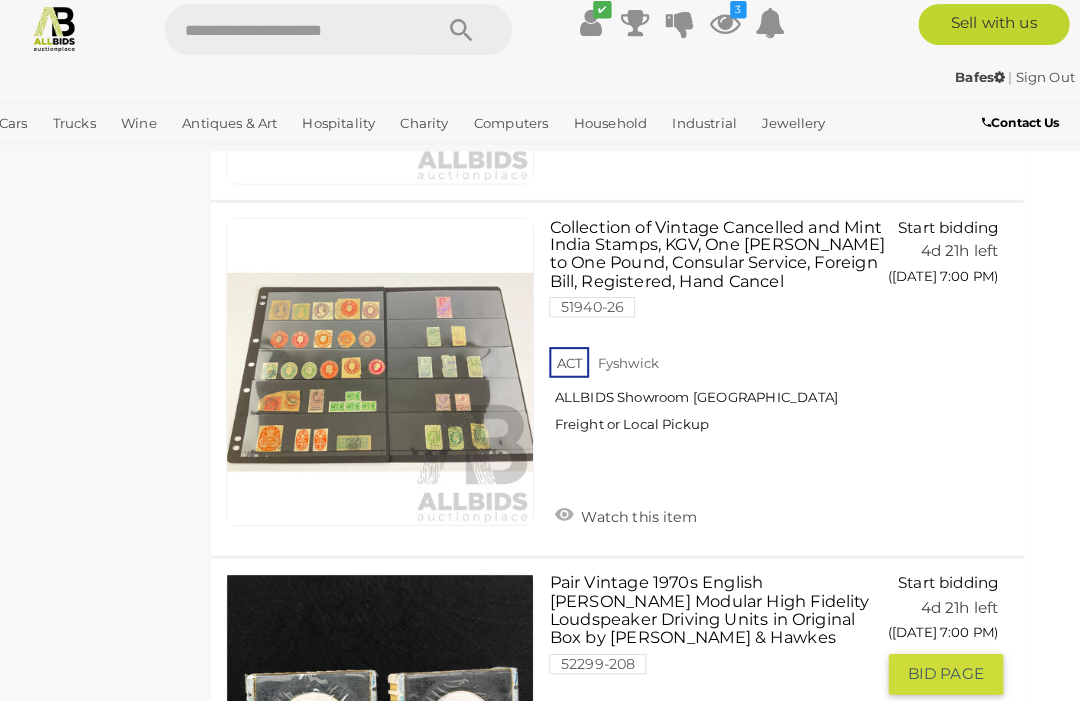 click on "Watch this item" at bounding box center [635, 868] 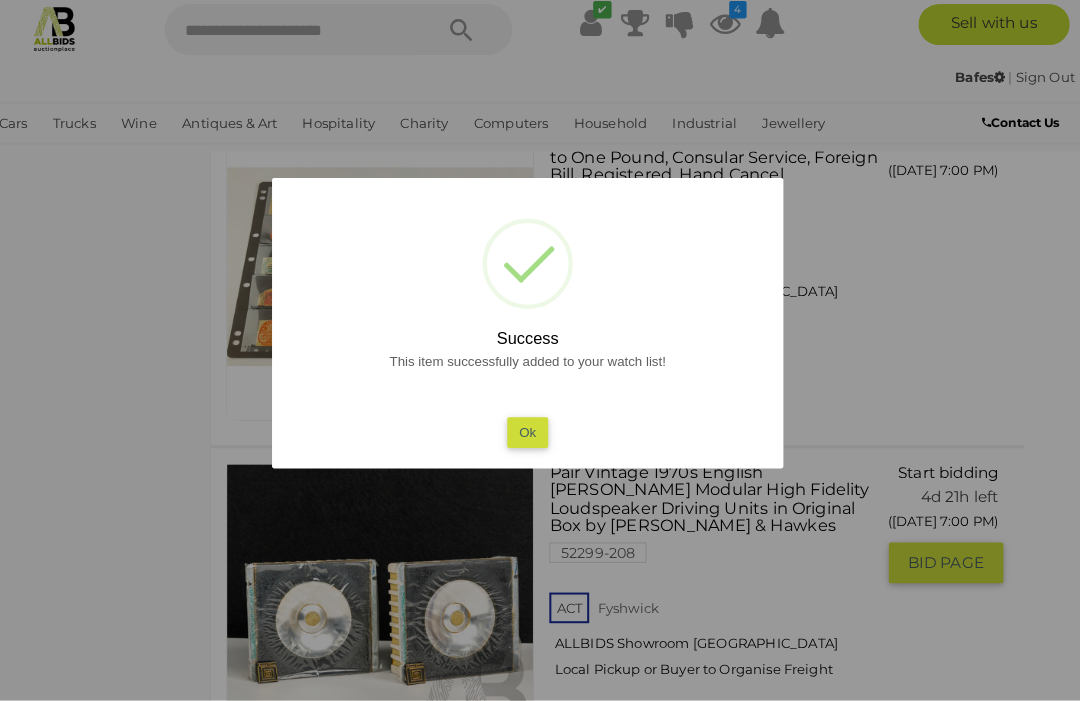 click on "Ok" at bounding box center [540, 438] 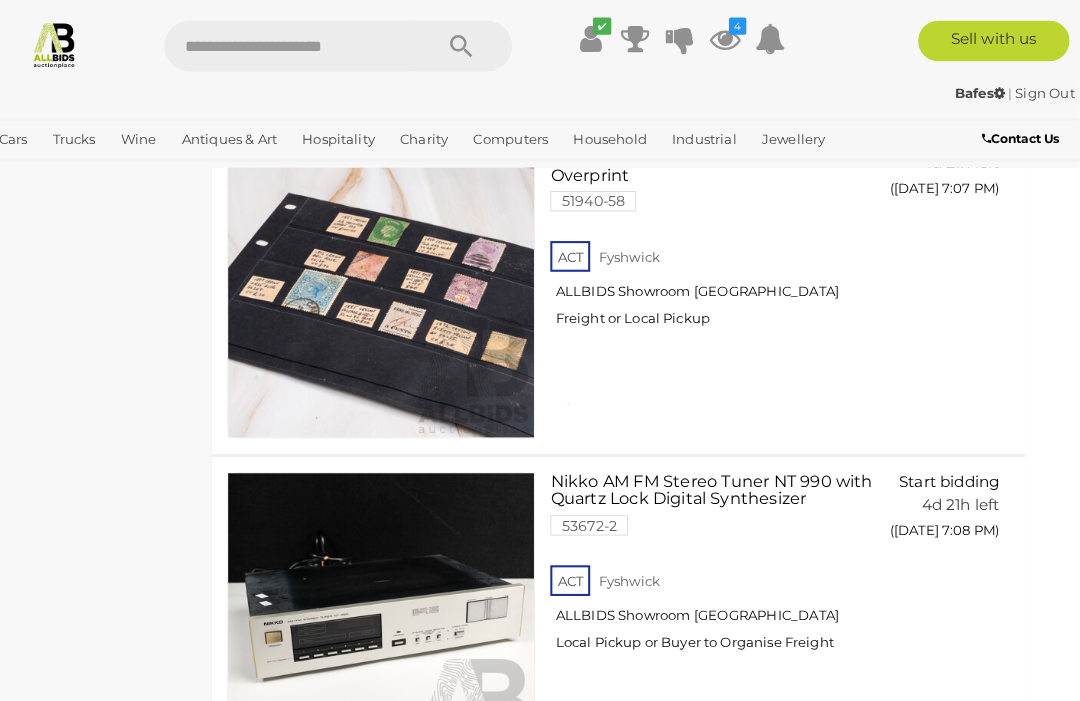scroll, scrollTop: 33869, scrollLeft: 25, axis: both 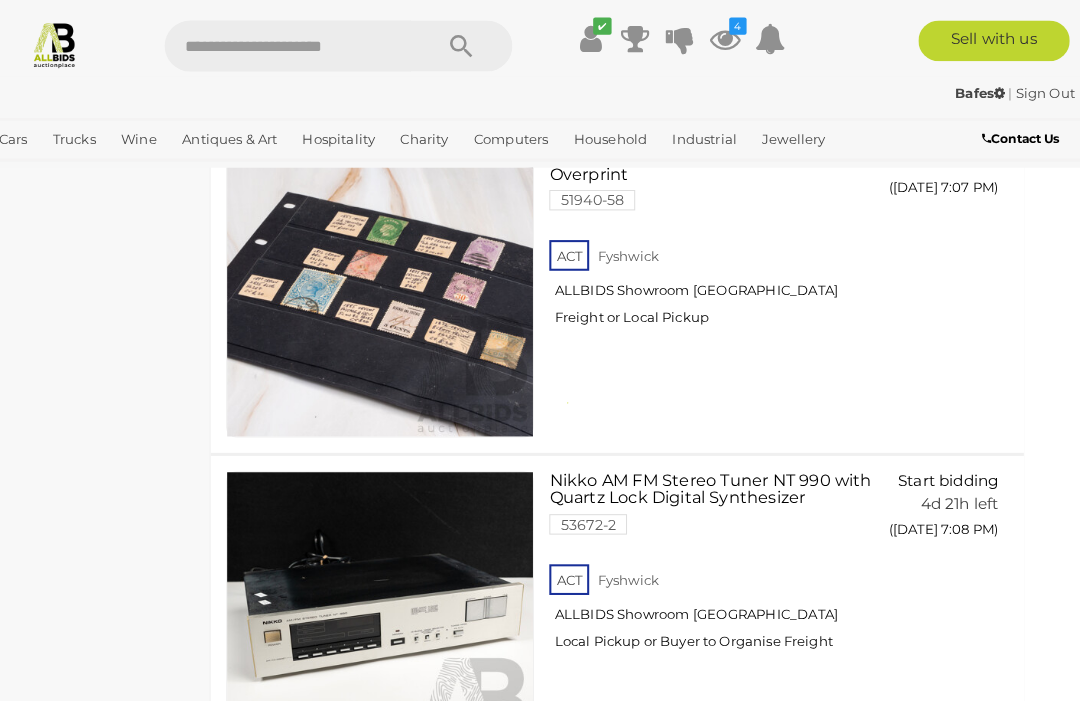 click on "7" at bounding box center (535, 827) 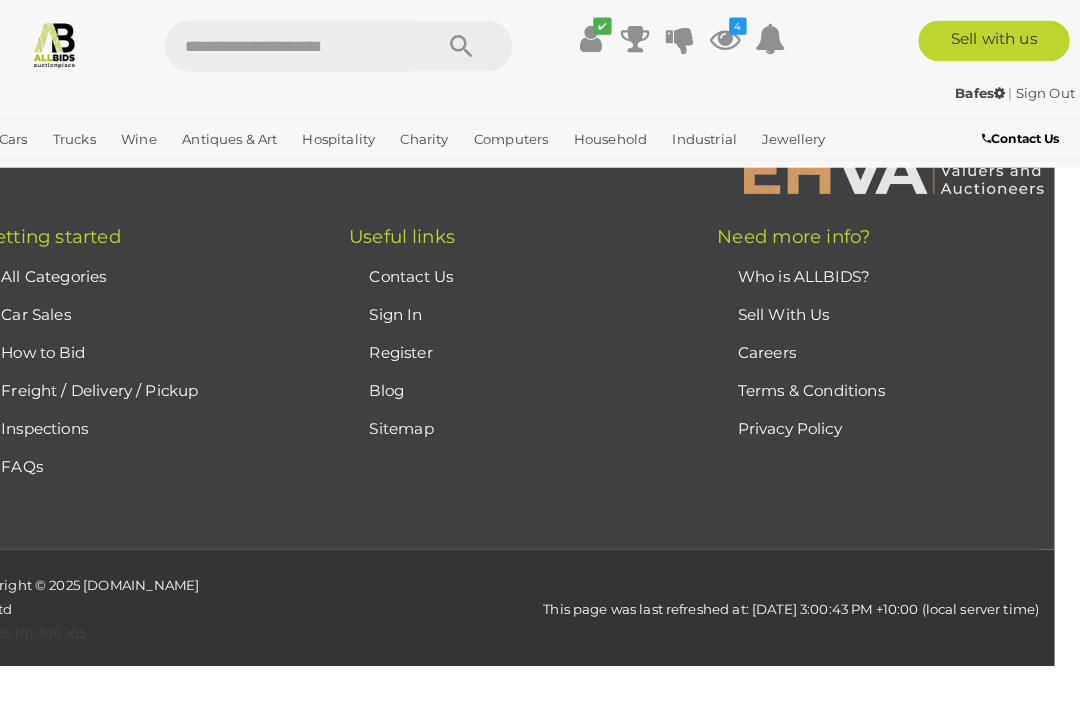 scroll, scrollTop: 512, scrollLeft: 0, axis: vertical 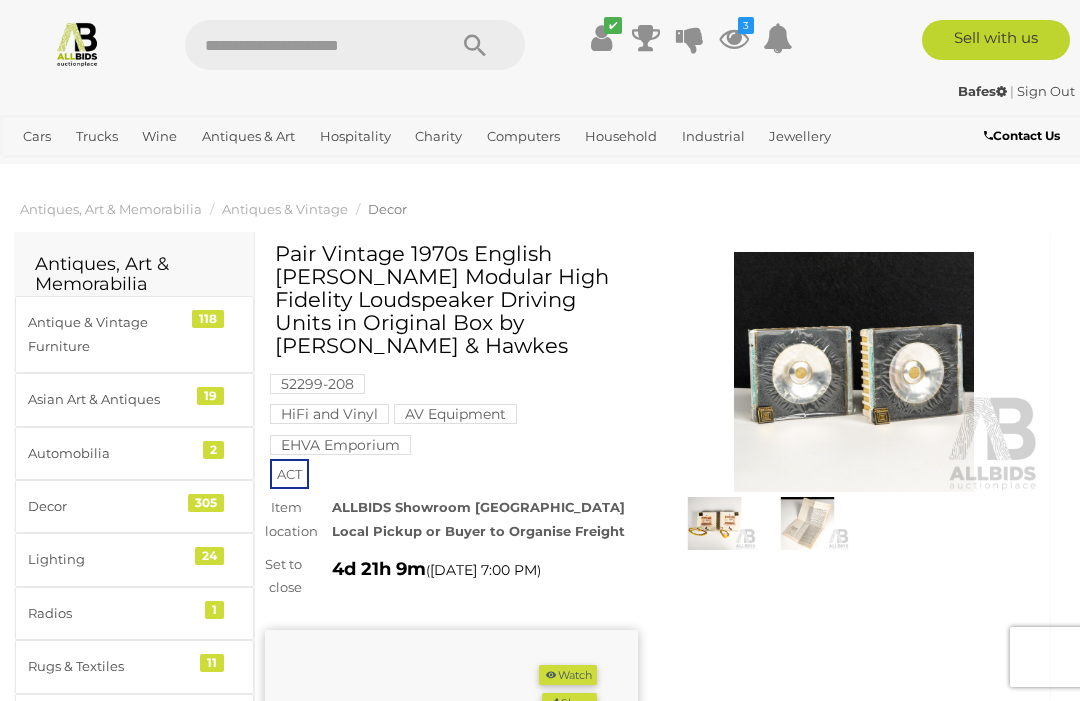 click at bounding box center (854, 372) 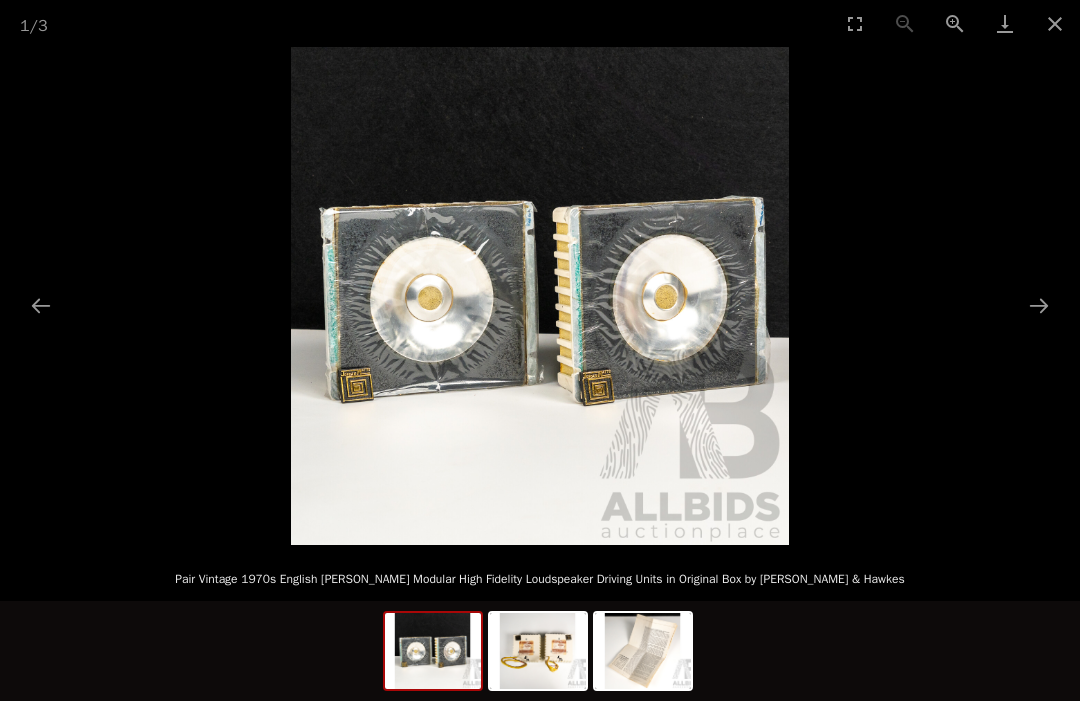 click at bounding box center (1039, 305) 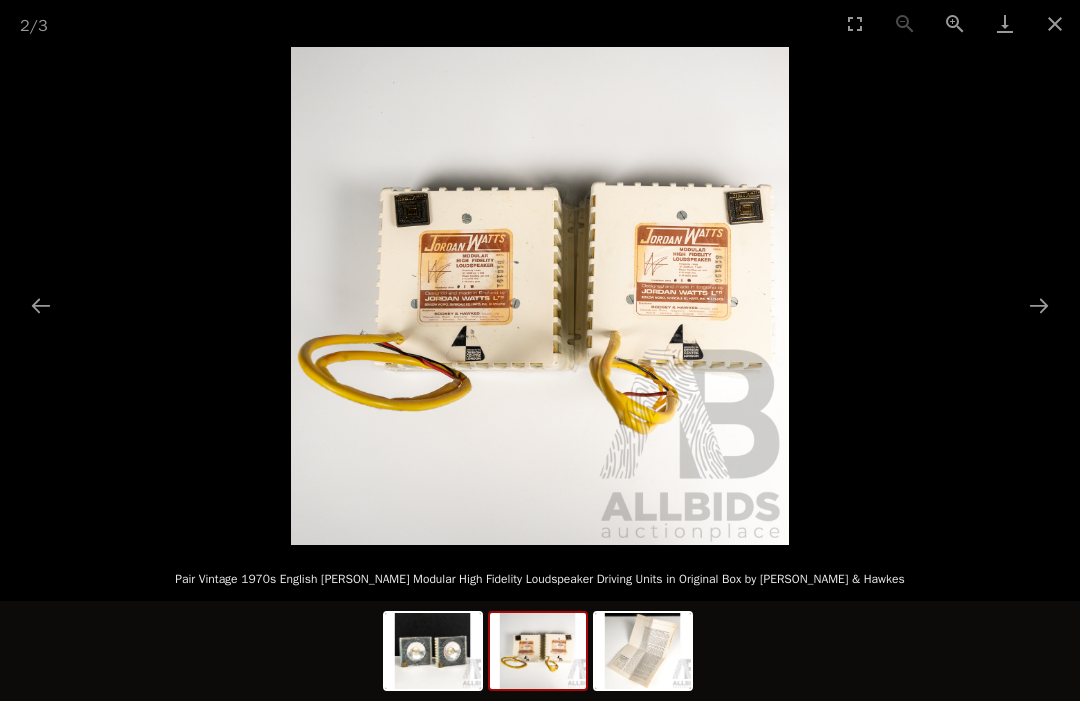 click at bounding box center (1039, 305) 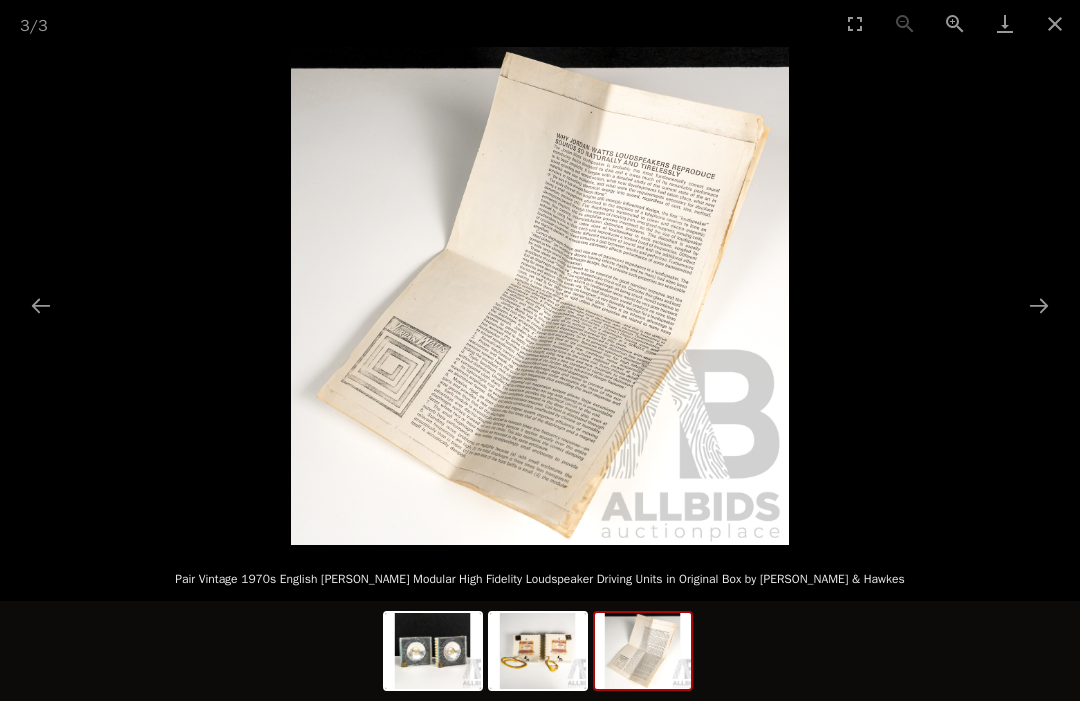 click at bounding box center [1039, 305] 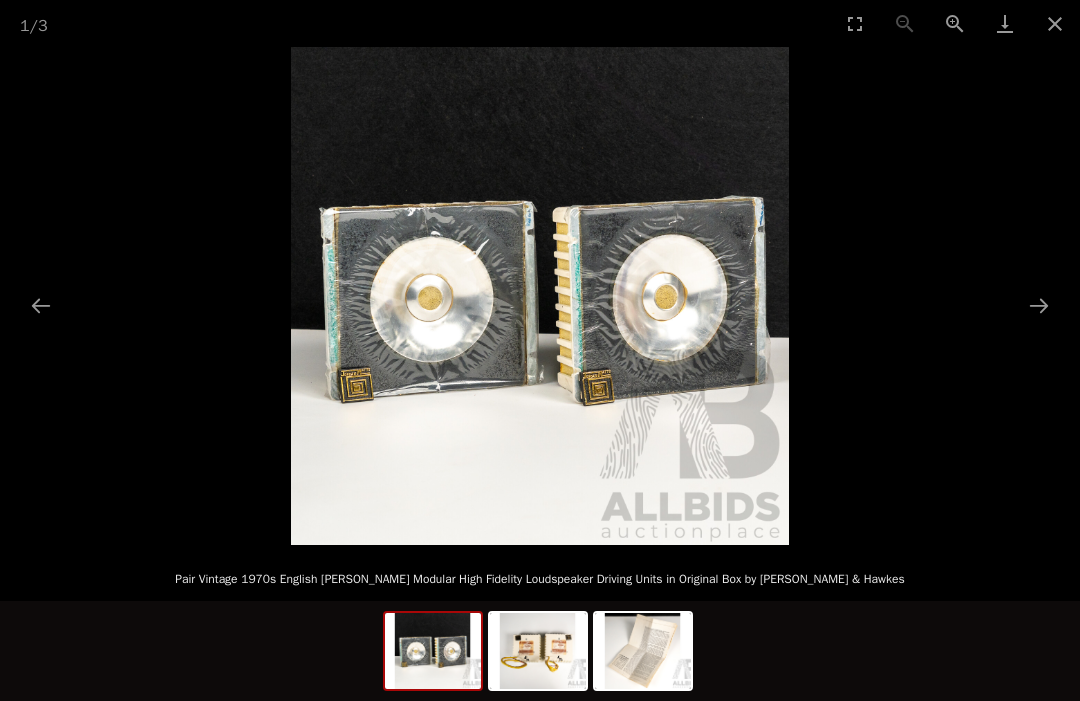 click at bounding box center [1055, 23] 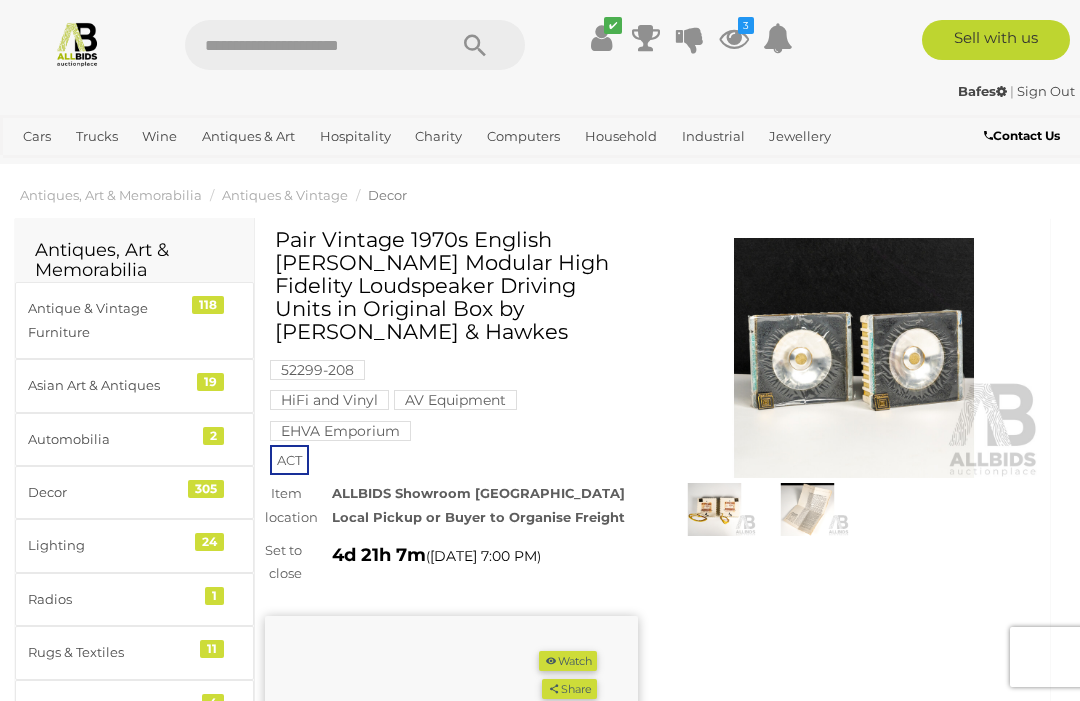 scroll, scrollTop: 0, scrollLeft: 0, axis: both 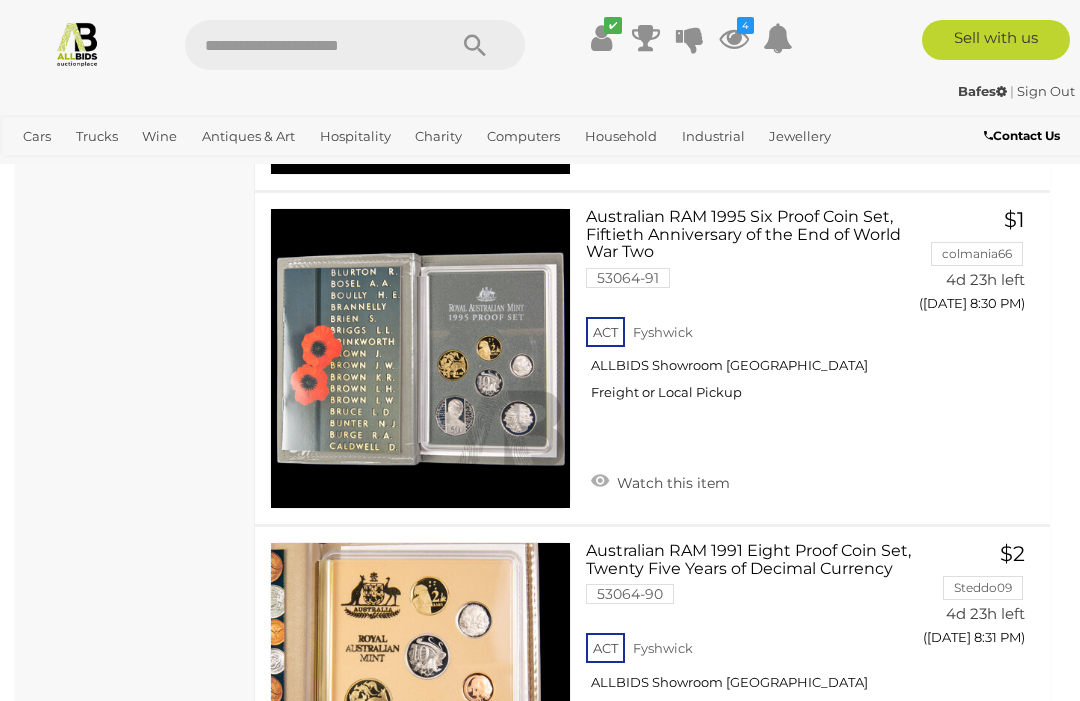 click on "8" at bounding box center (603, 908) 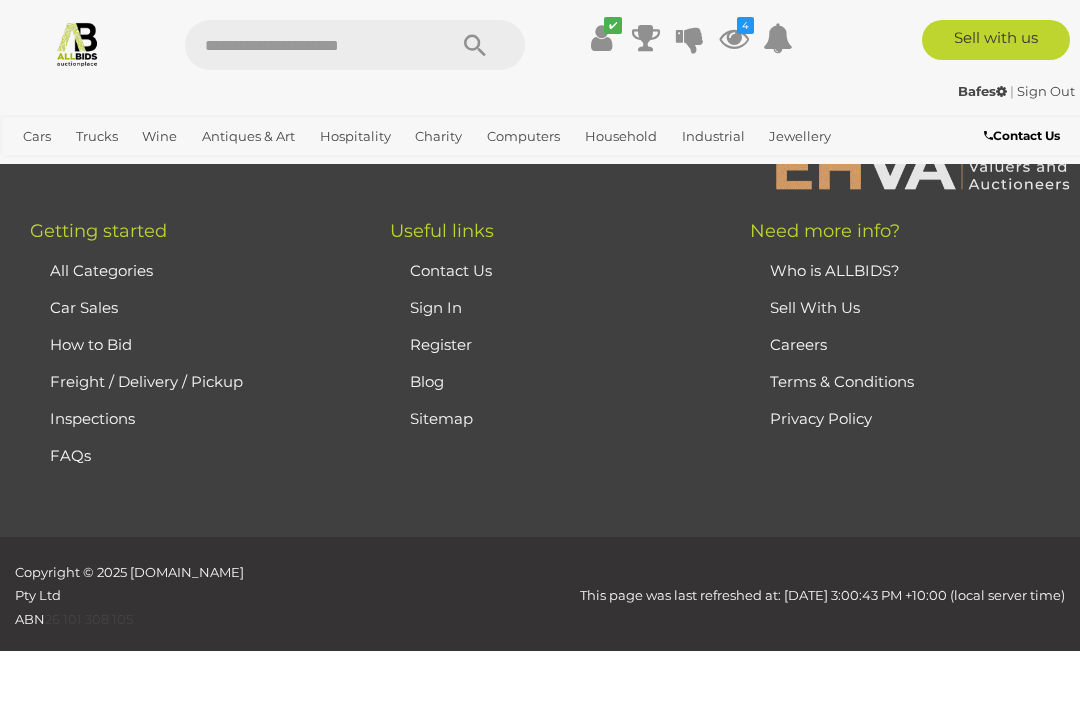 scroll, scrollTop: 513, scrollLeft: 0, axis: vertical 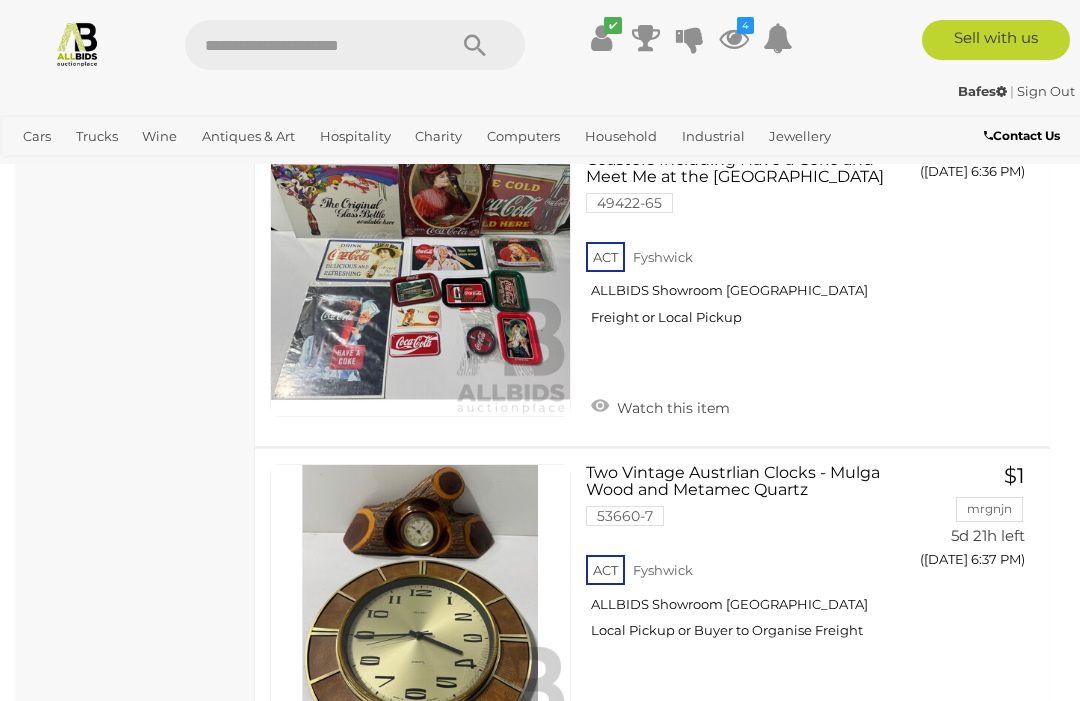 click on "Antiques, Art & Memorabilia
Antique & Arts Online Auction In Australia
Alert this sale" at bounding box center [540, -8531] 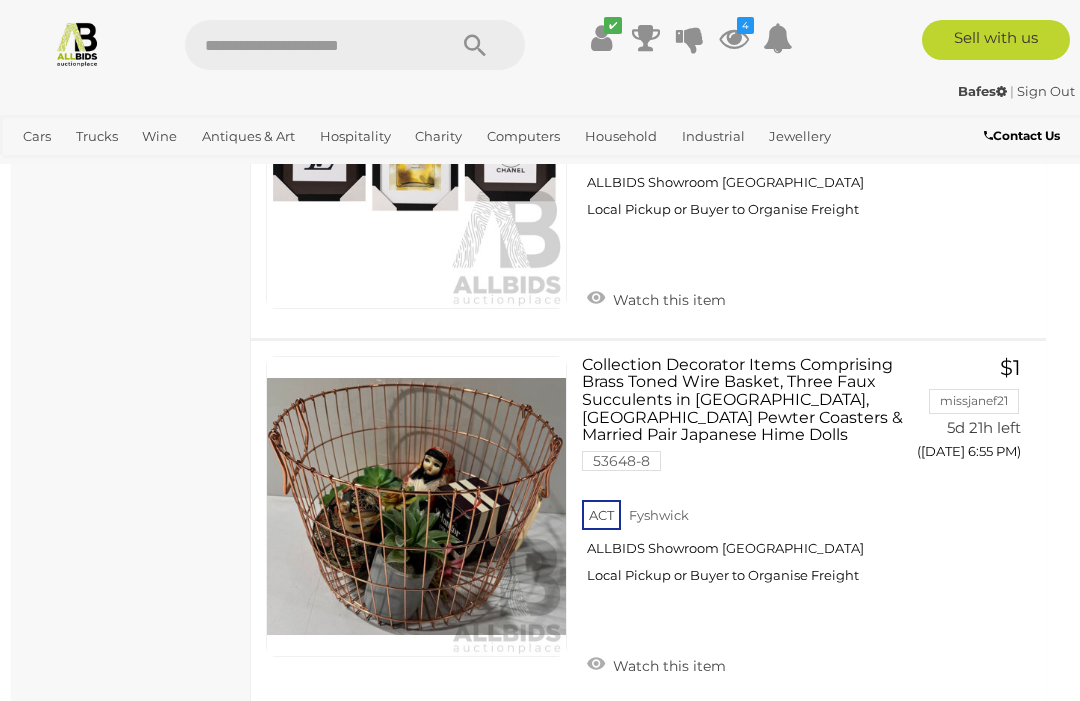 scroll, scrollTop: 31878, scrollLeft: 4, axis: both 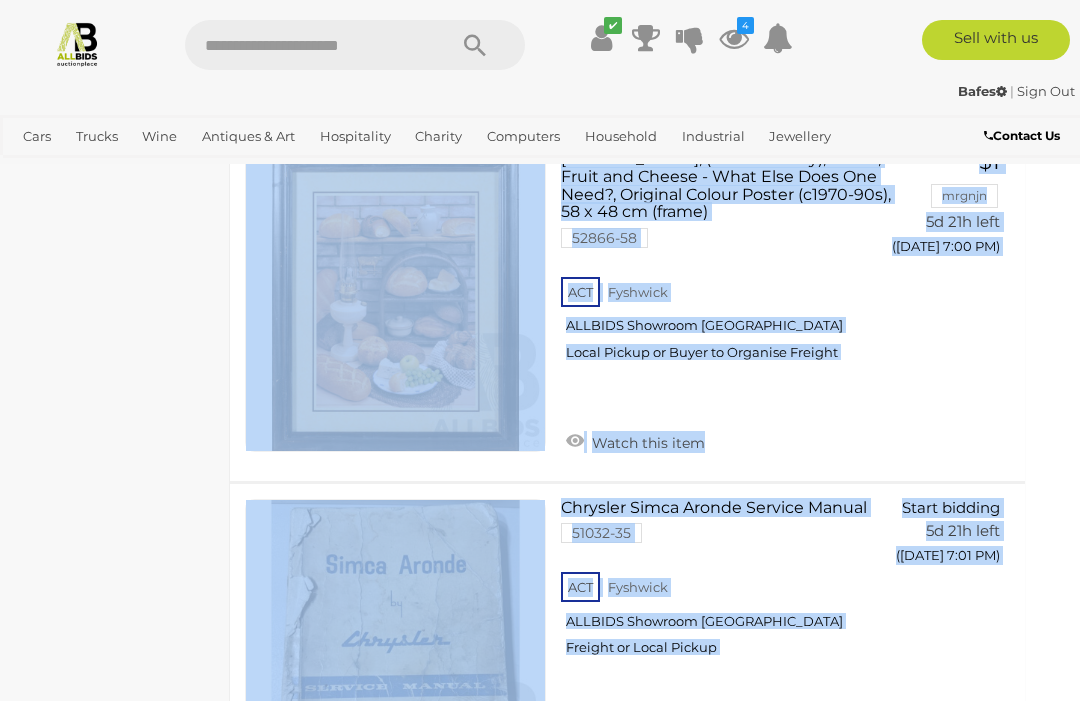 click on "Watch this item" at bounding box center [635, 1088] 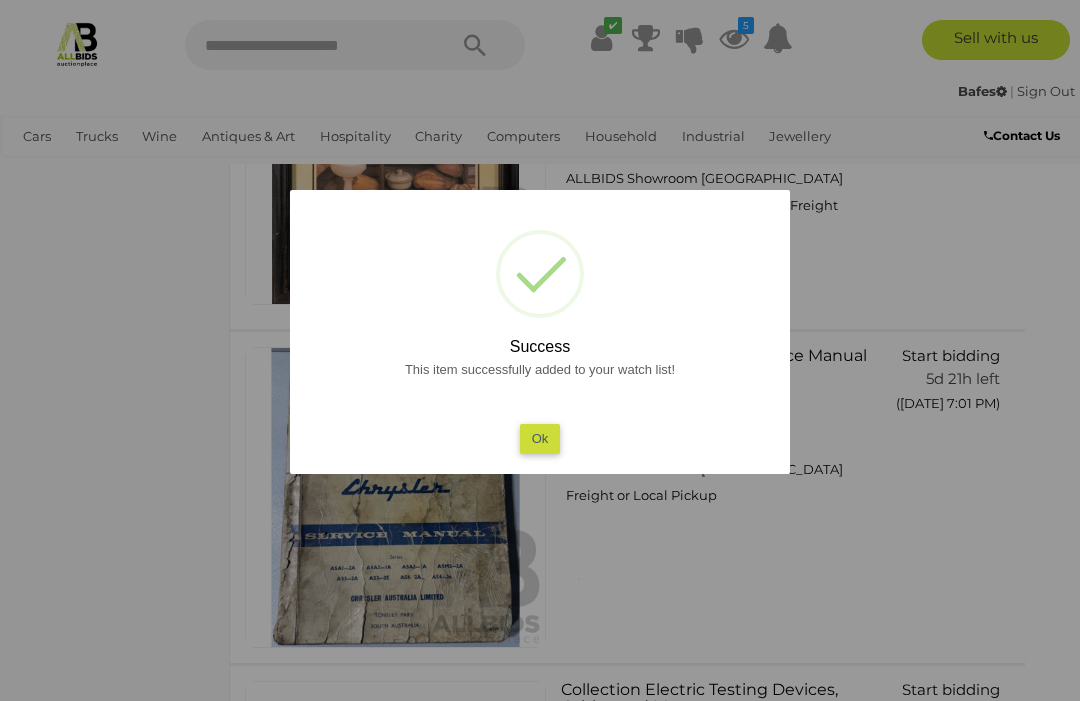click on "Ok" at bounding box center [540, 438] 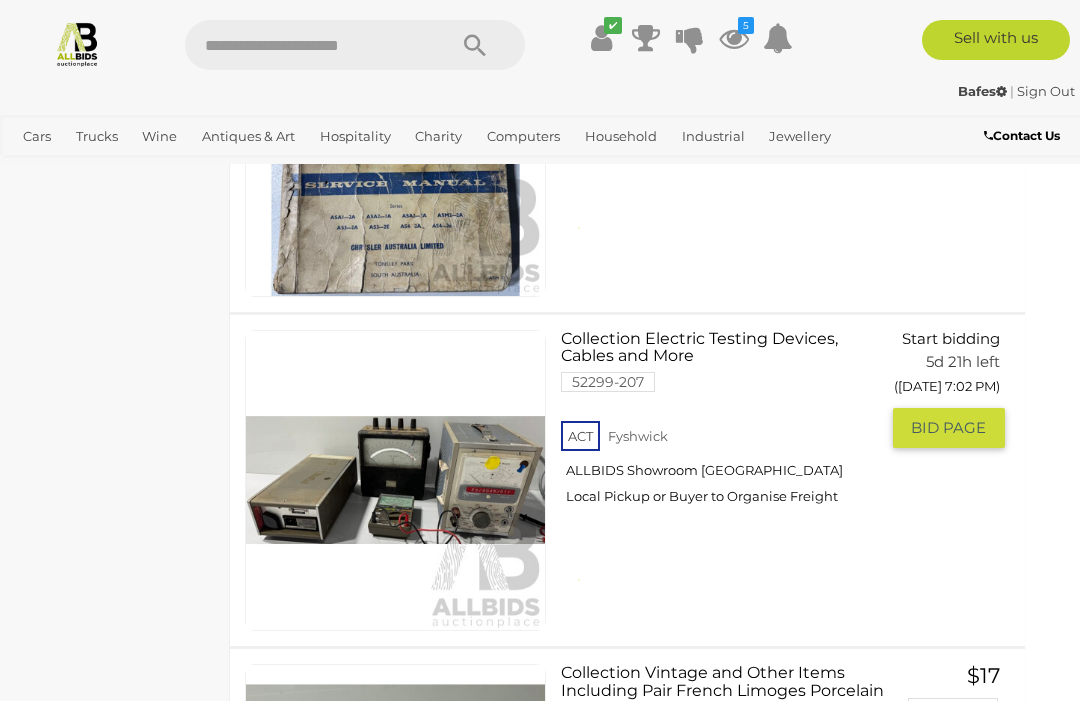 scroll, scrollTop: 33879, scrollLeft: 25, axis: both 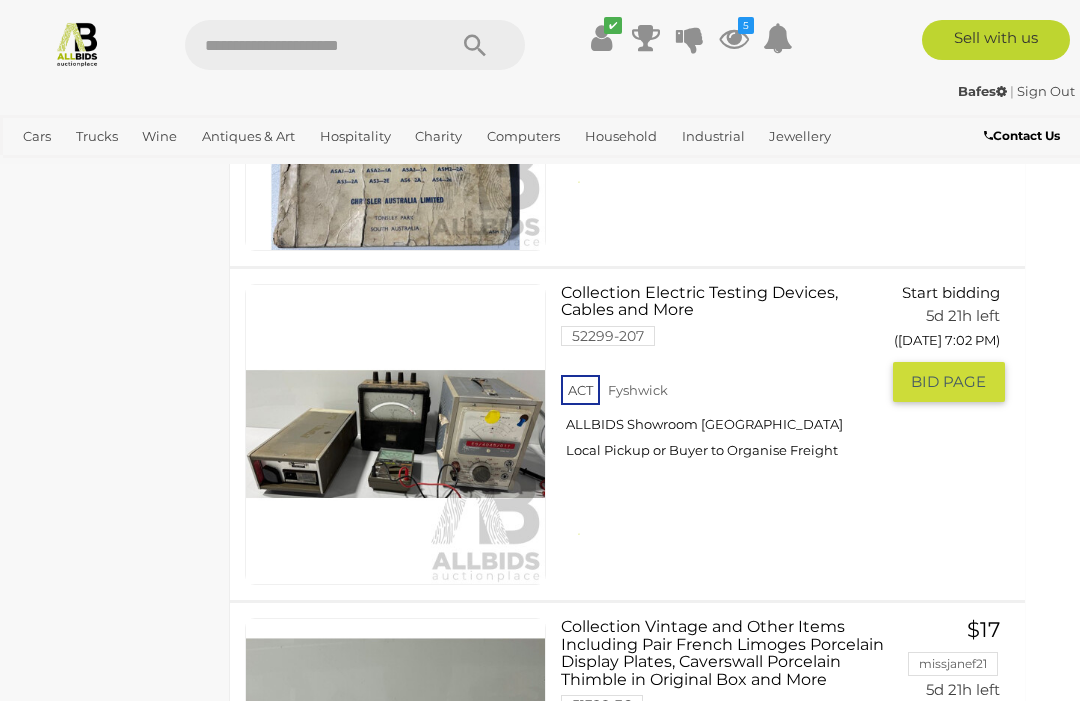 click on "9" at bounding box center [621, 993] 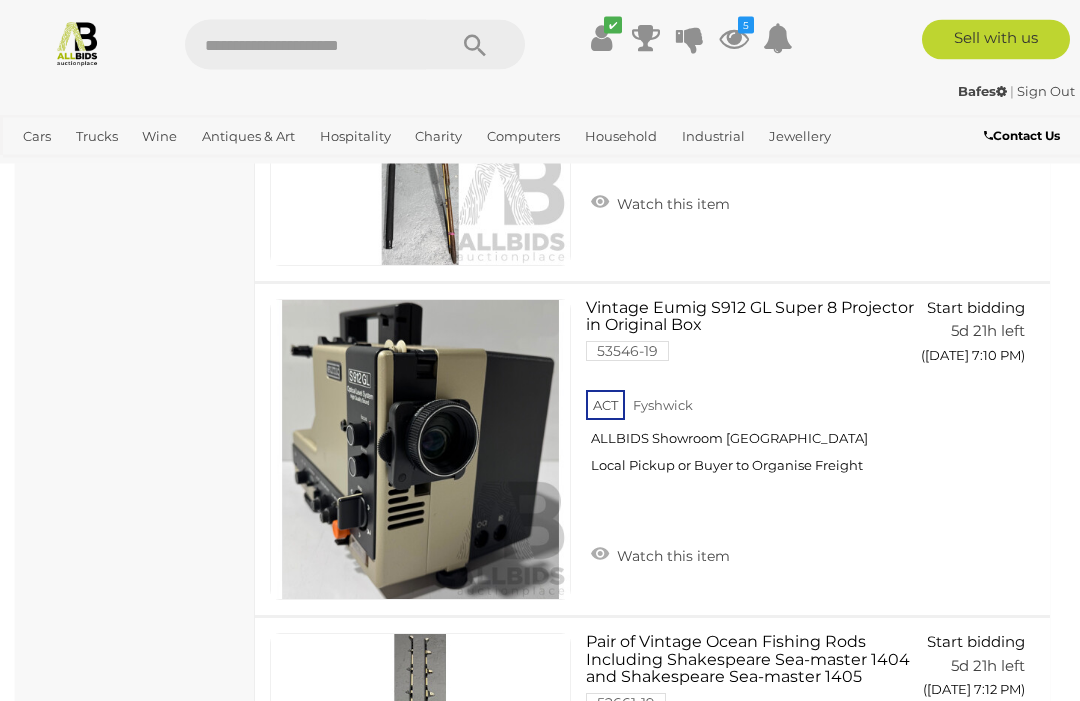 scroll, scrollTop: 2116, scrollLeft: 0, axis: vertical 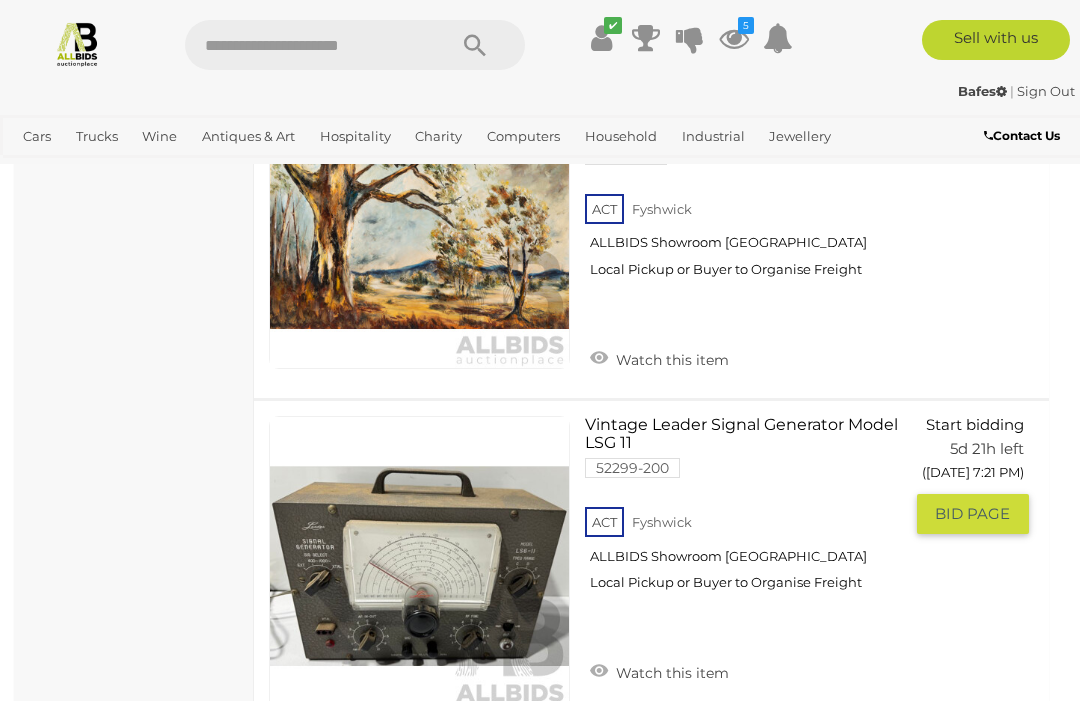 click on "Watch this item" at bounding box center (659, 671) 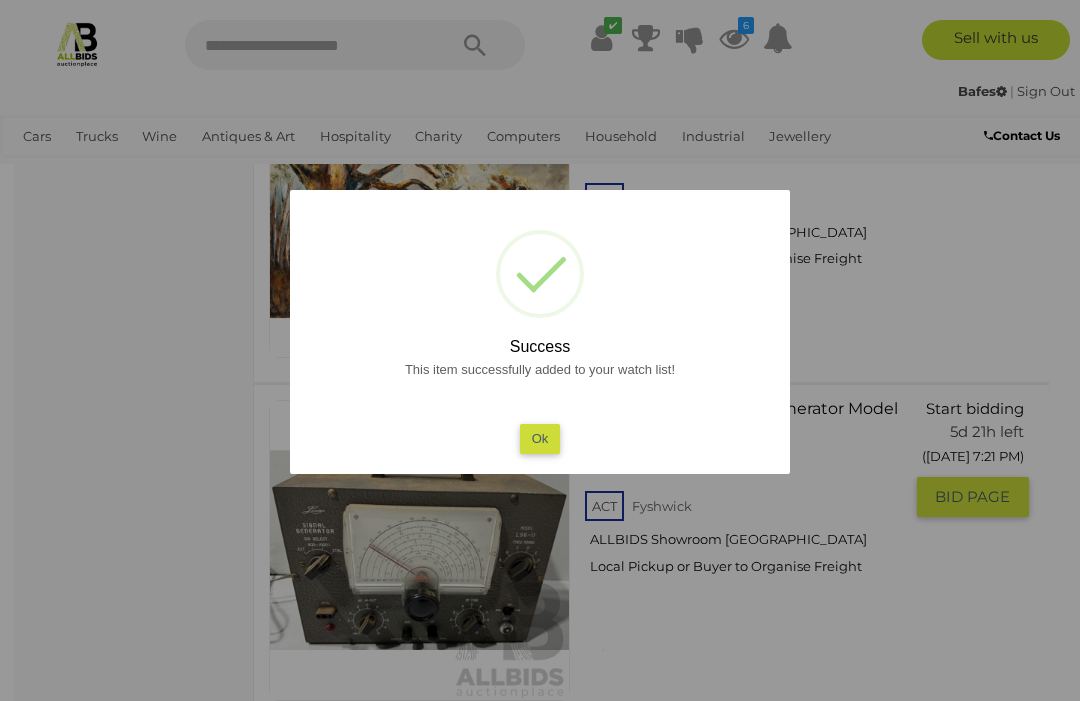 click on "Ok" at bounding box center [540, 438] 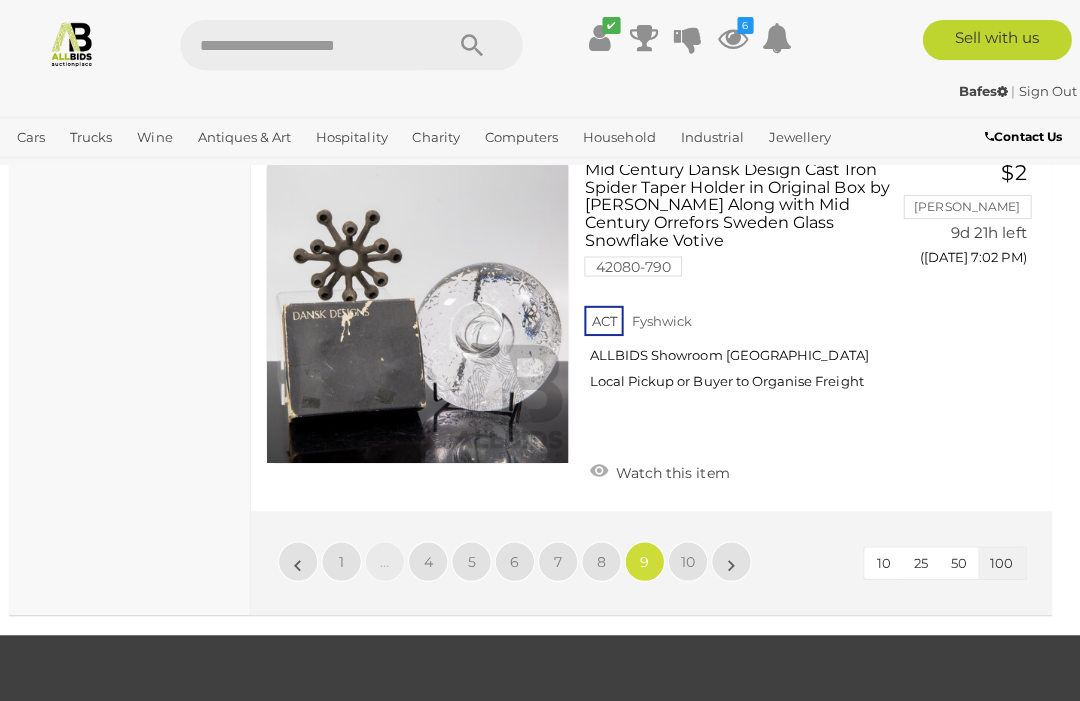 scroll, scrollTop: 34134, scrollLeft: 0, axis: vertical 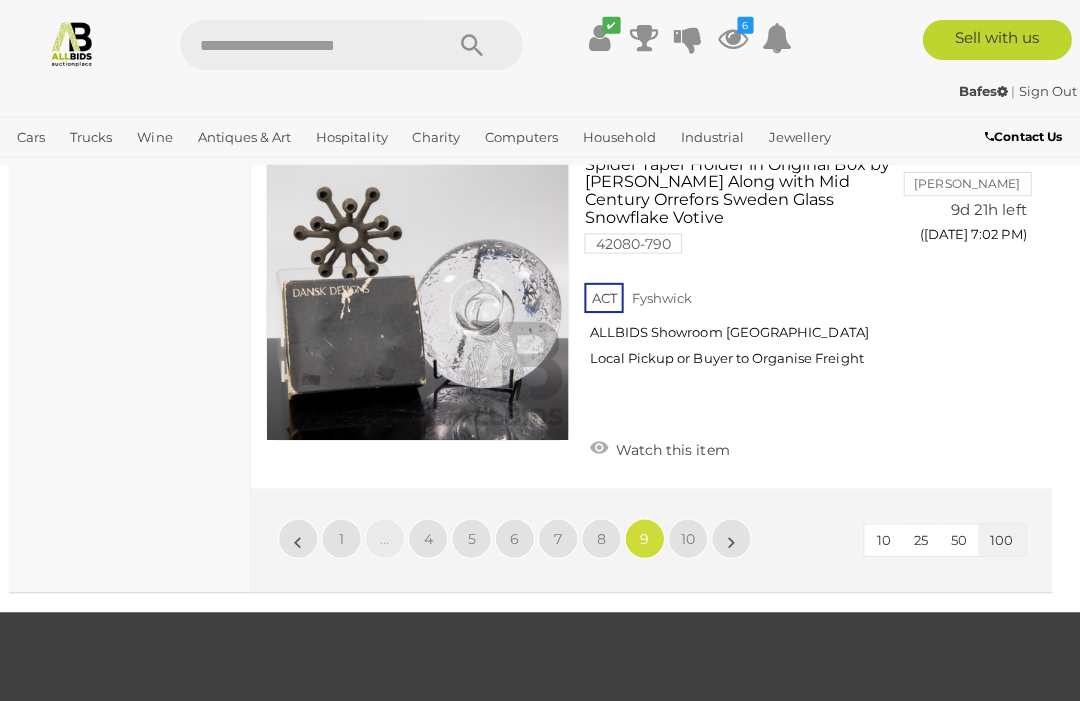 click on "10" at bounding box center [689, 535] 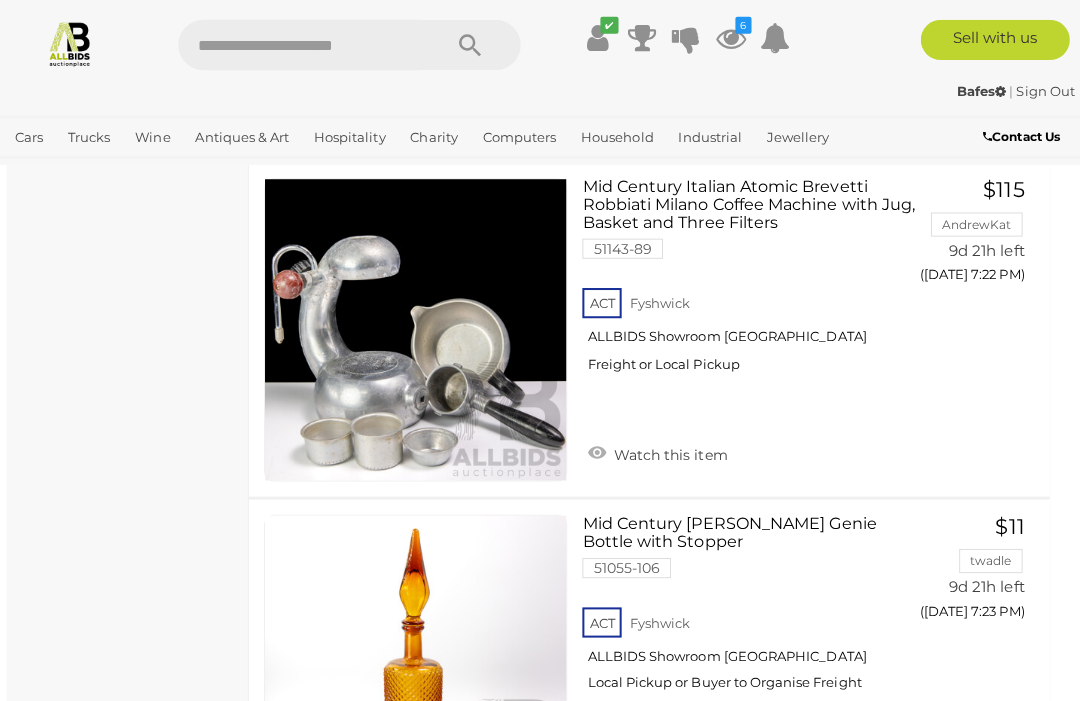 scroll, scrollTop: 6954, scrollLeft: 1, axis: both 